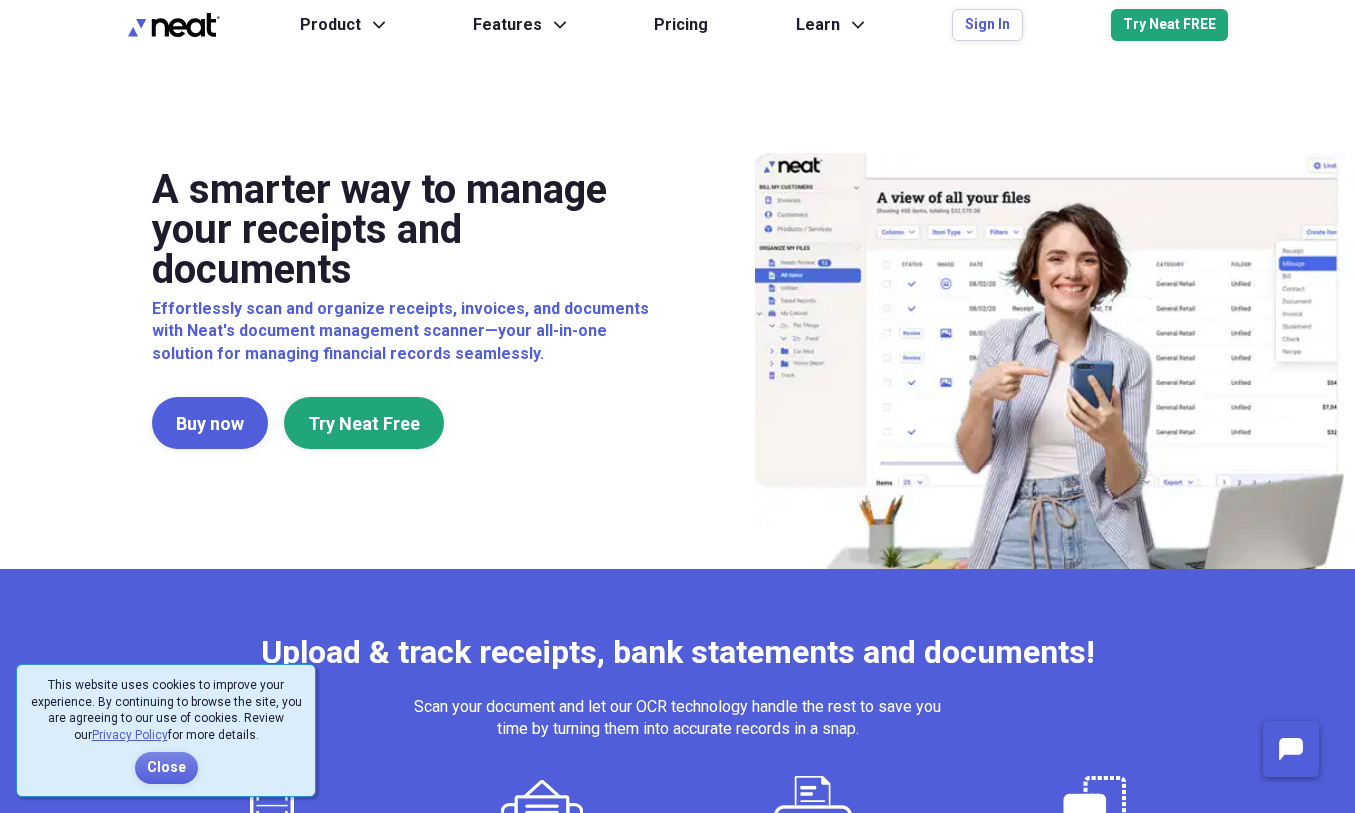 scroll, scrollTop: 0, scrollLeft: 0, axis: both 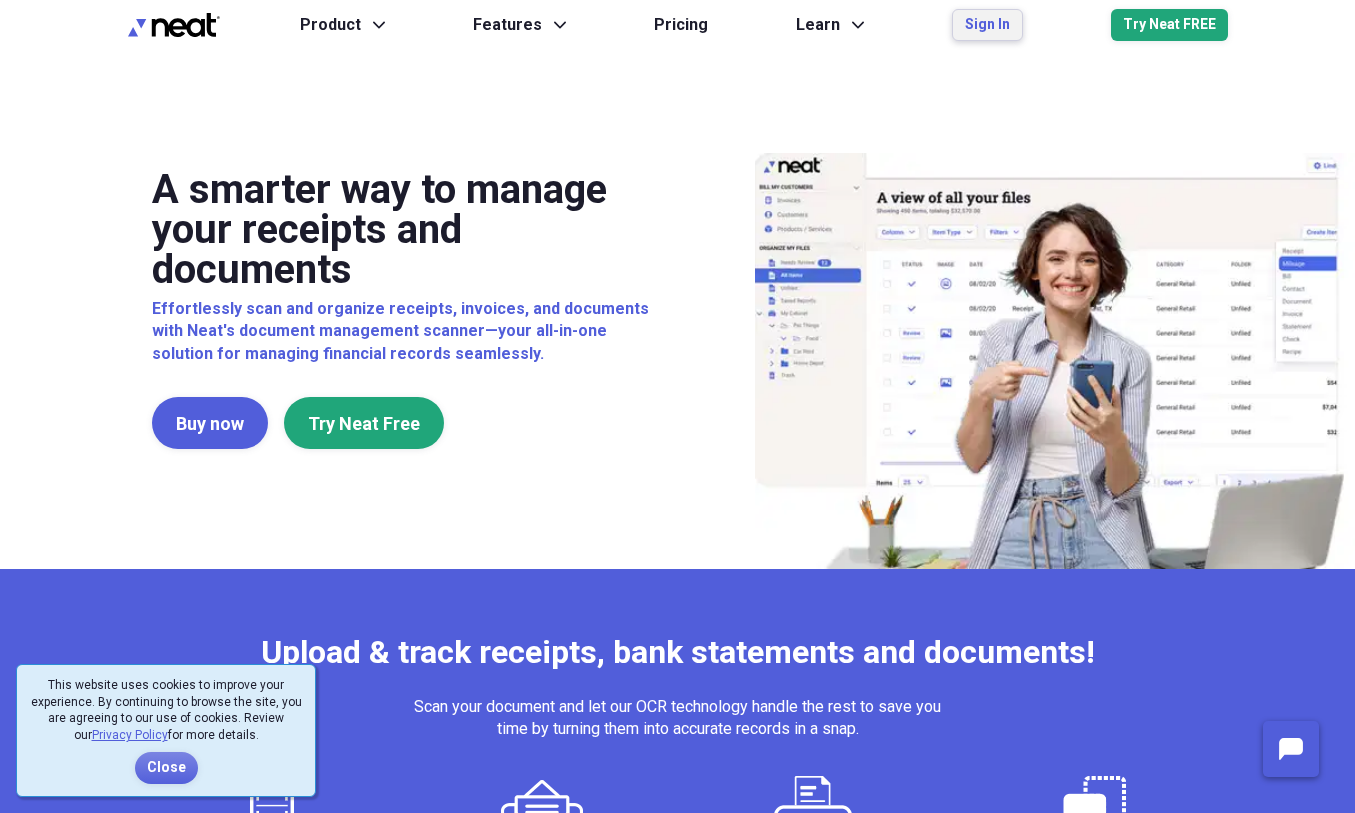 click on "Sign In" at bounding box center (987, 25) 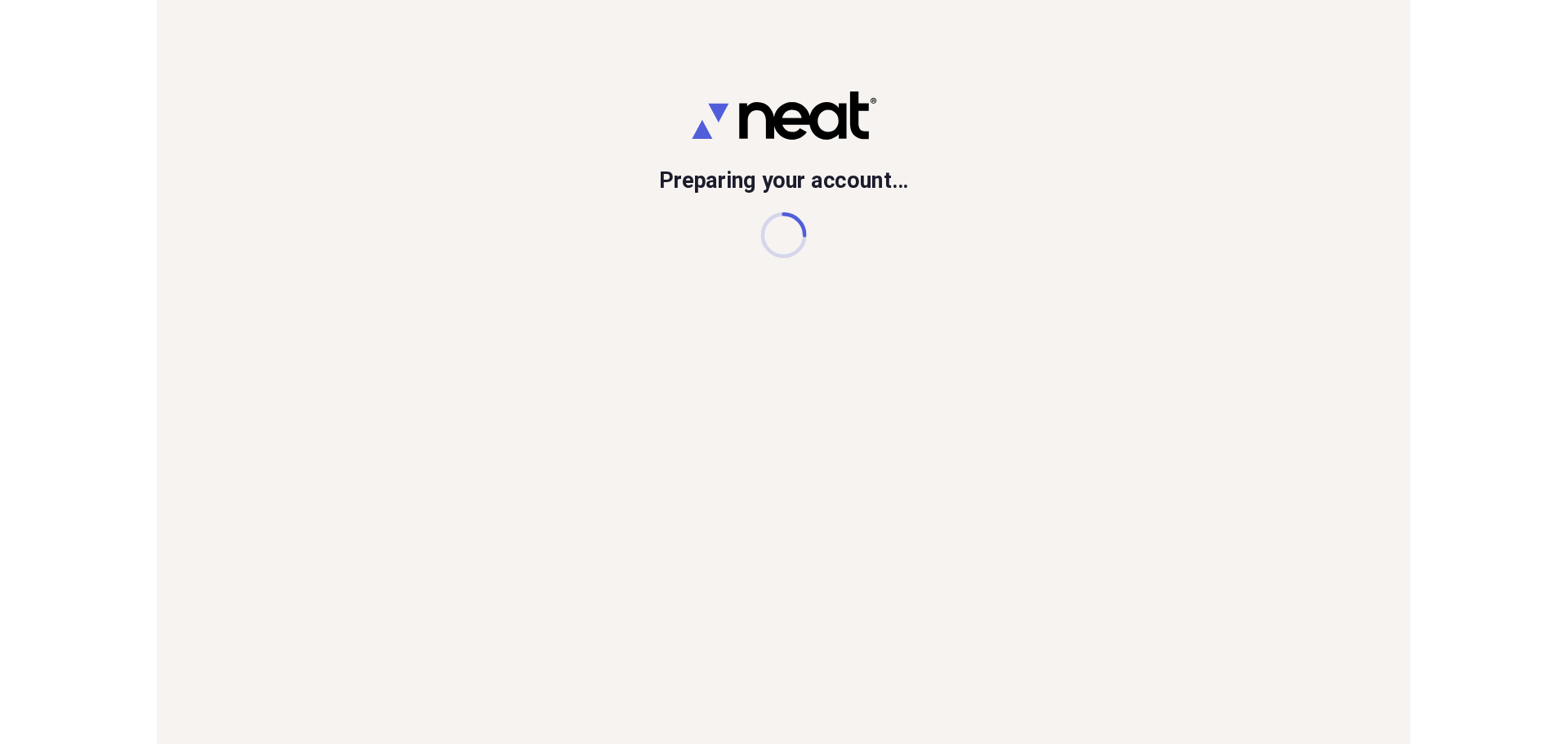 scroll, scrollTop: 0, scrollLeft: 0, axis: both 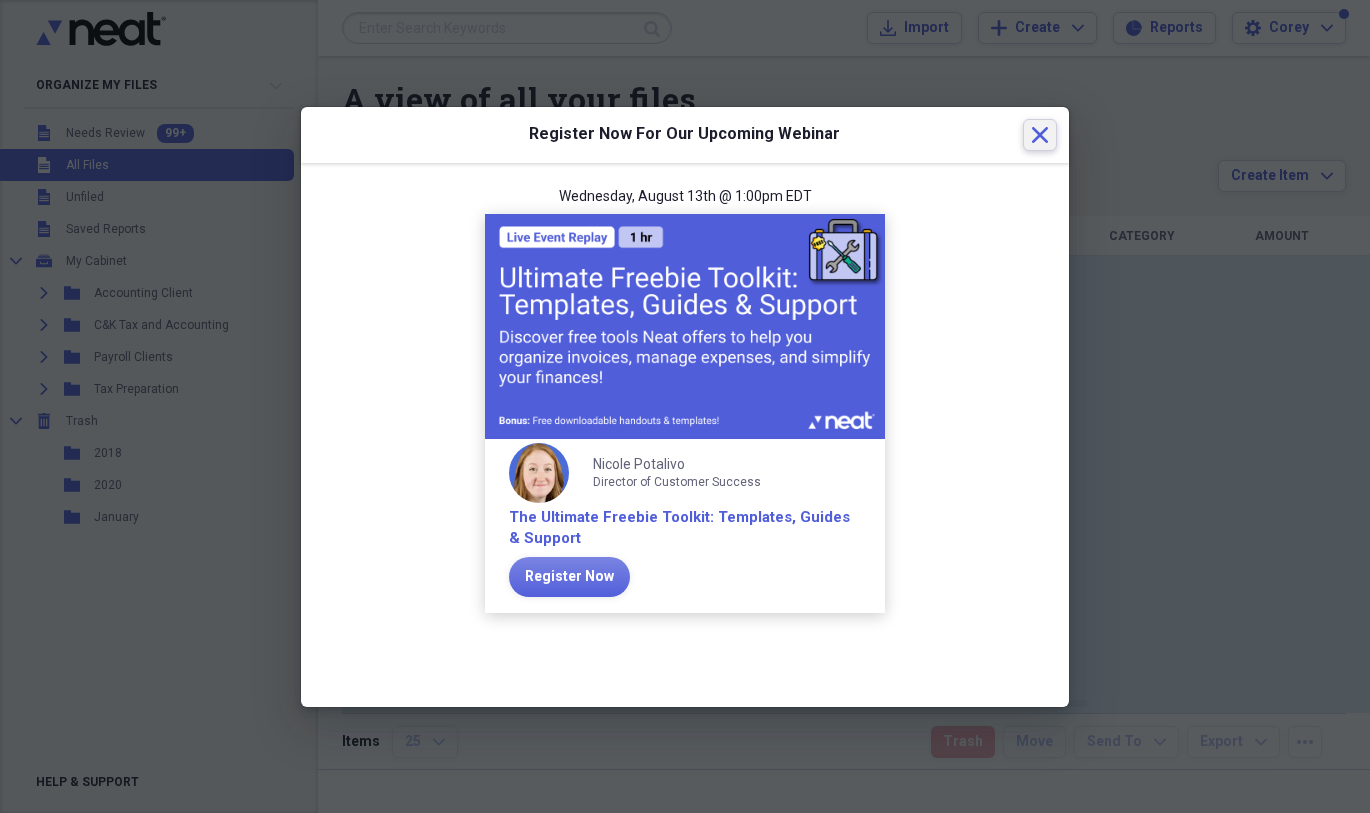 click on "Close" 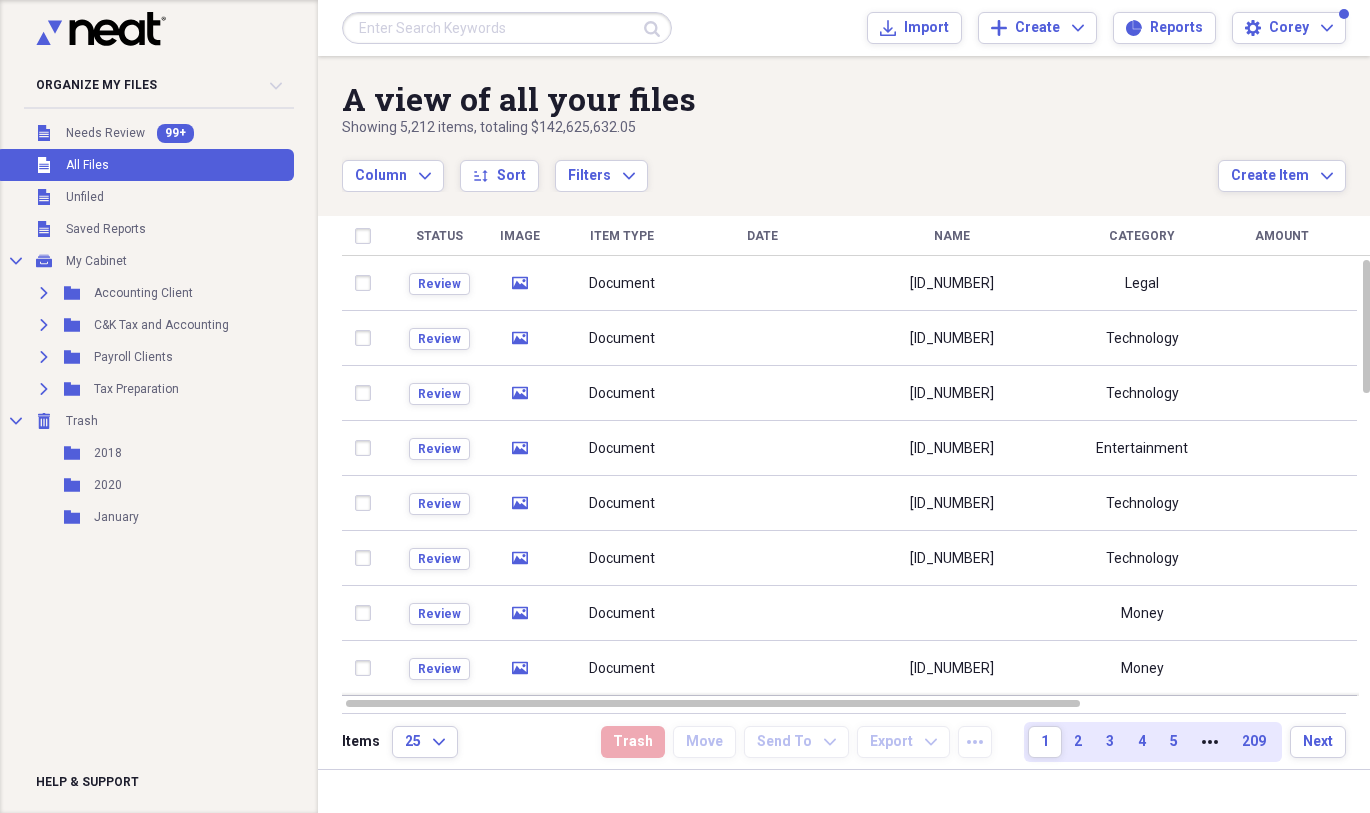 click at bounding box center [507, 28] 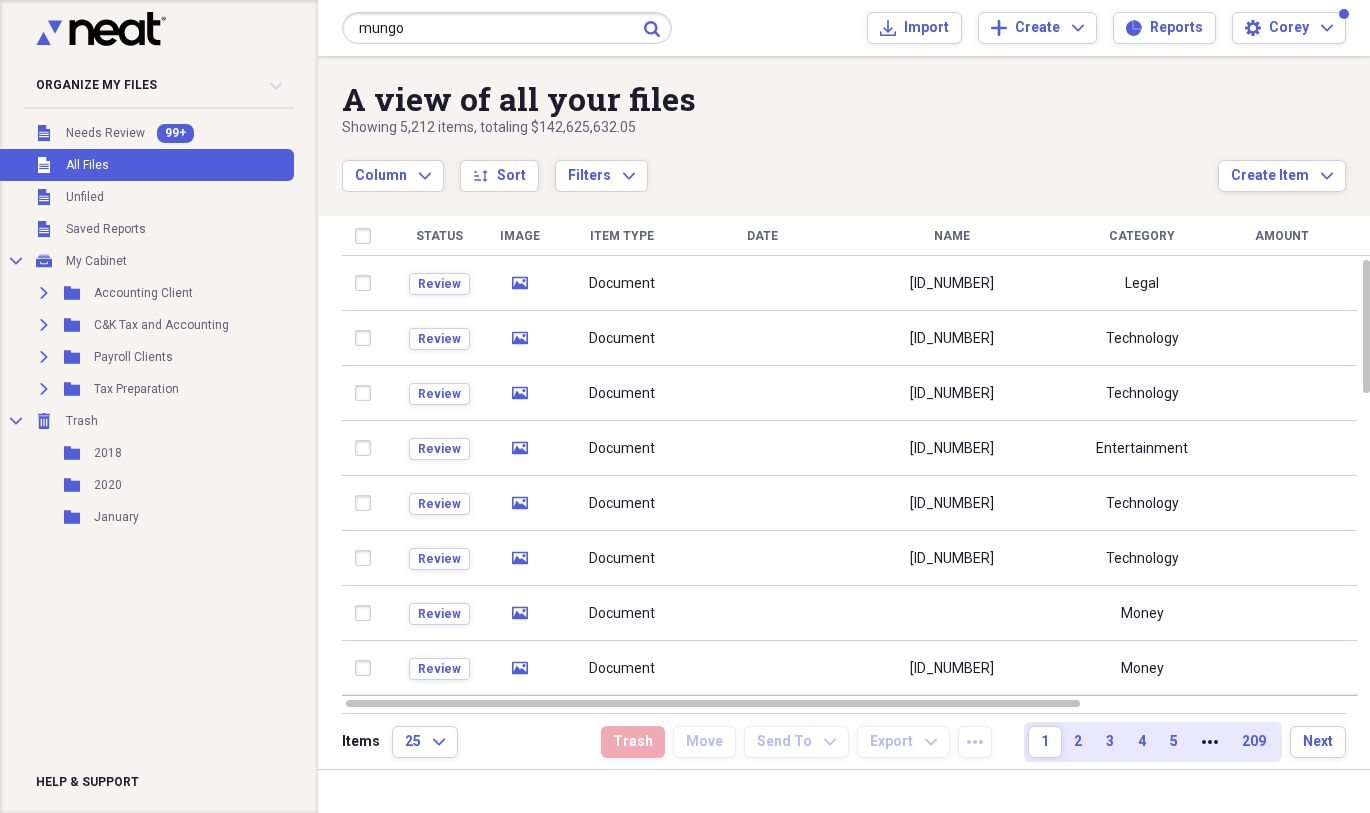 type on "mungo" 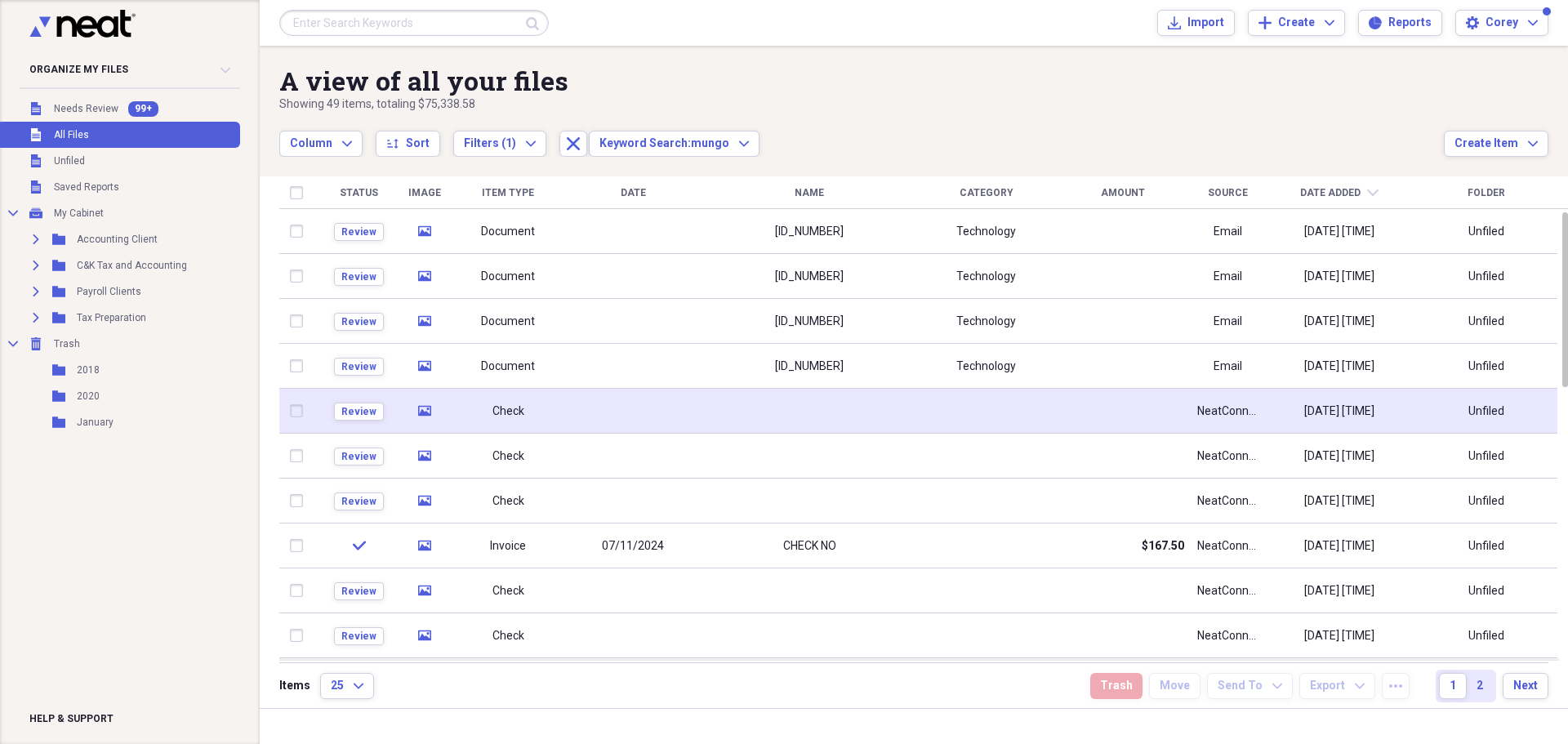 click on "media" 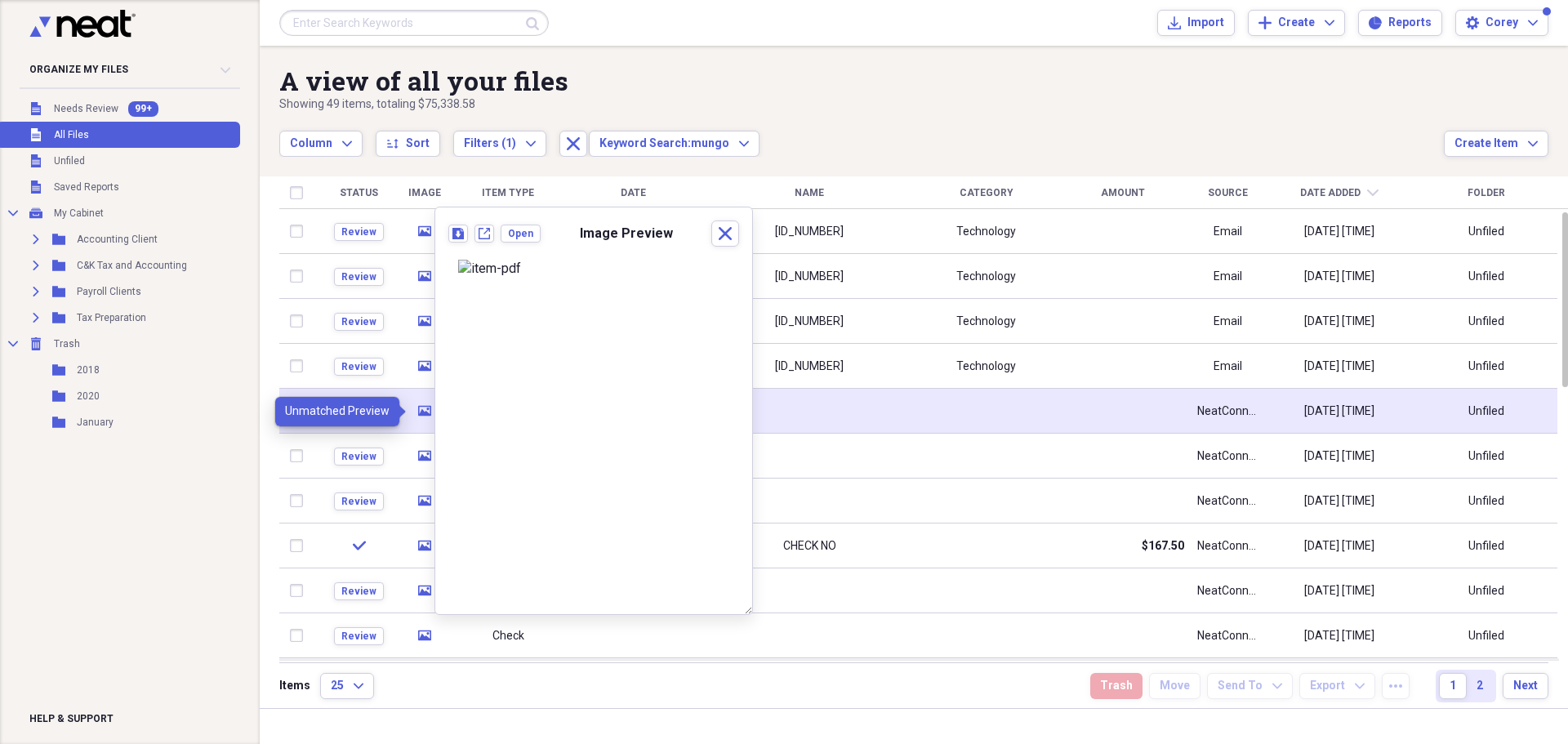 click on "media" 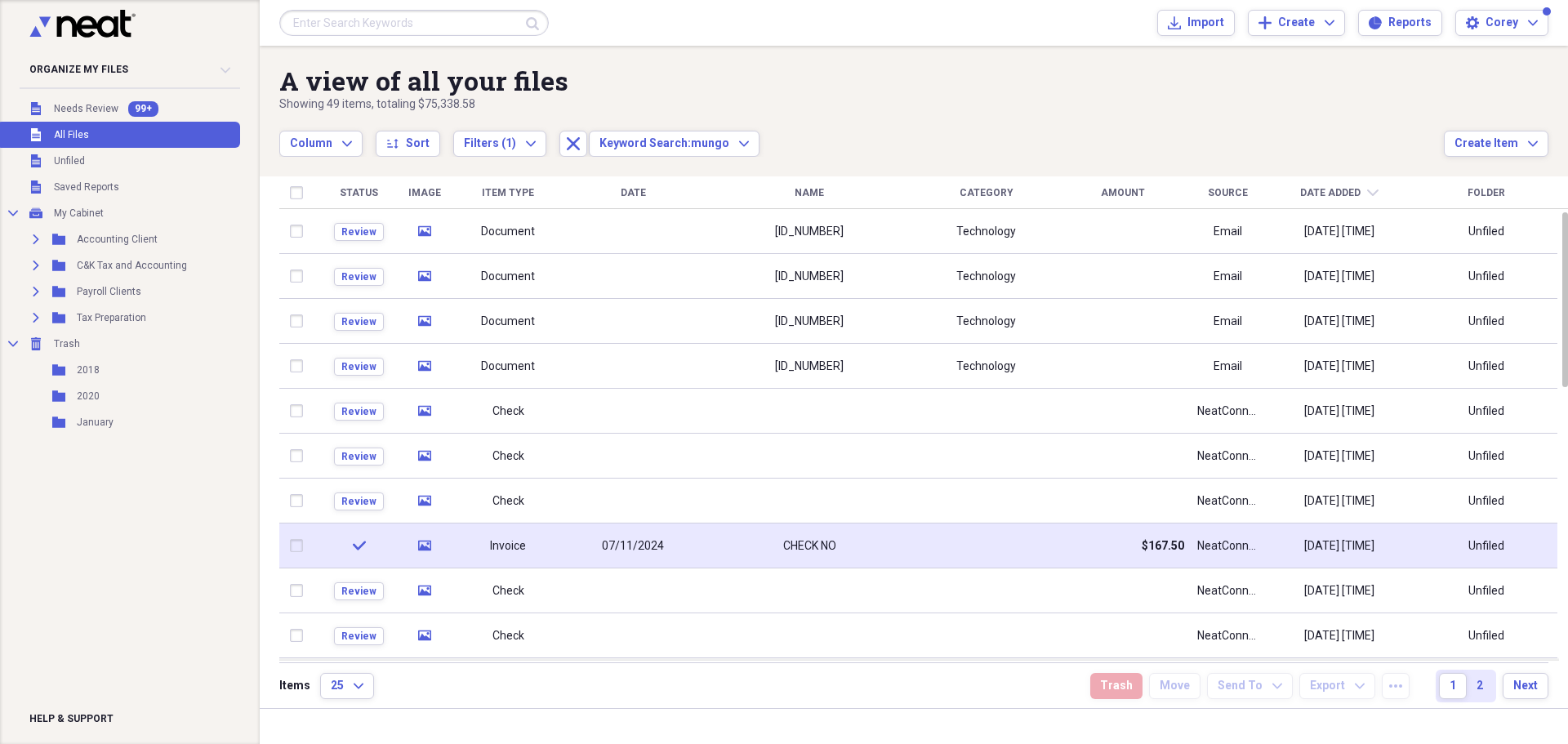 click 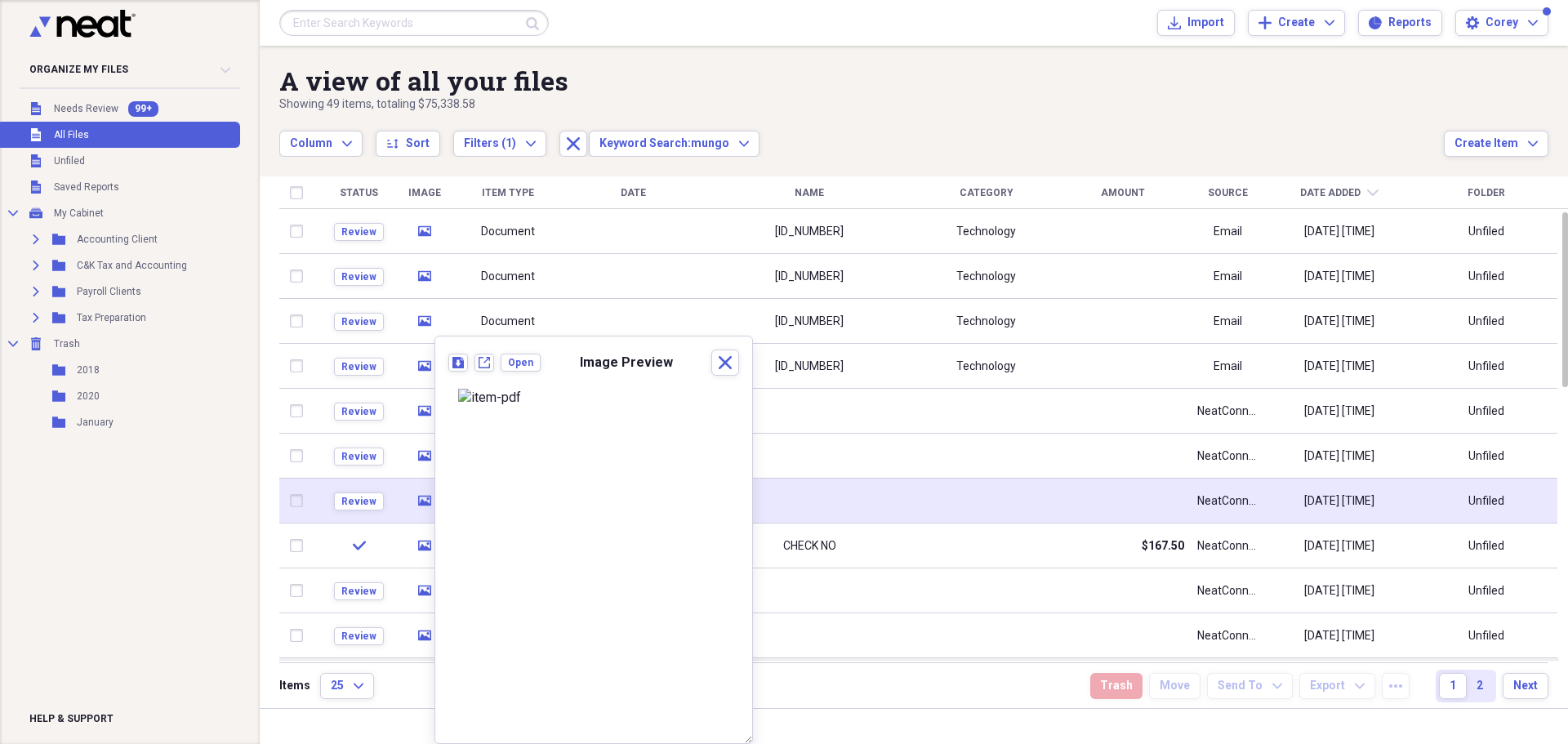 click on "media" 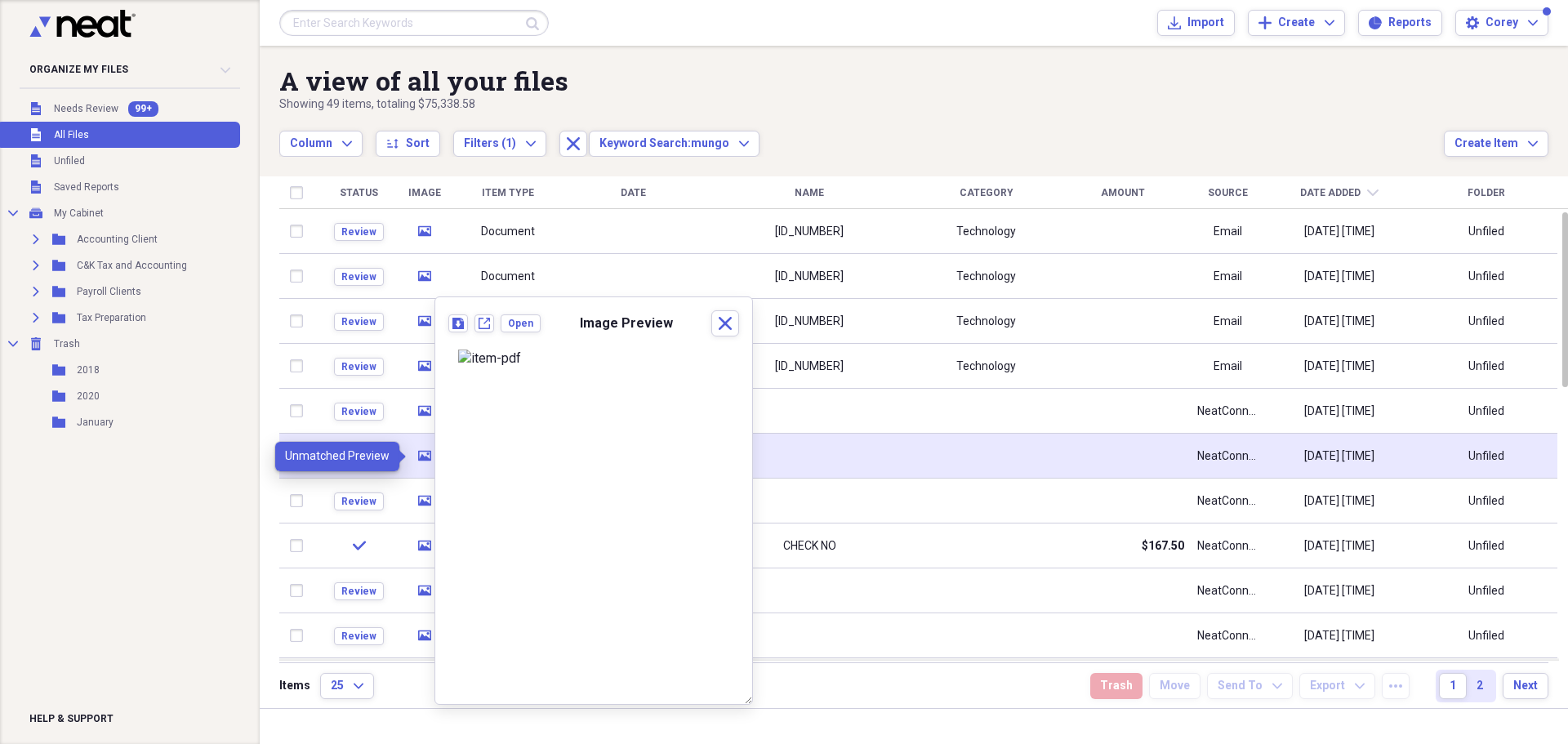click on "media" 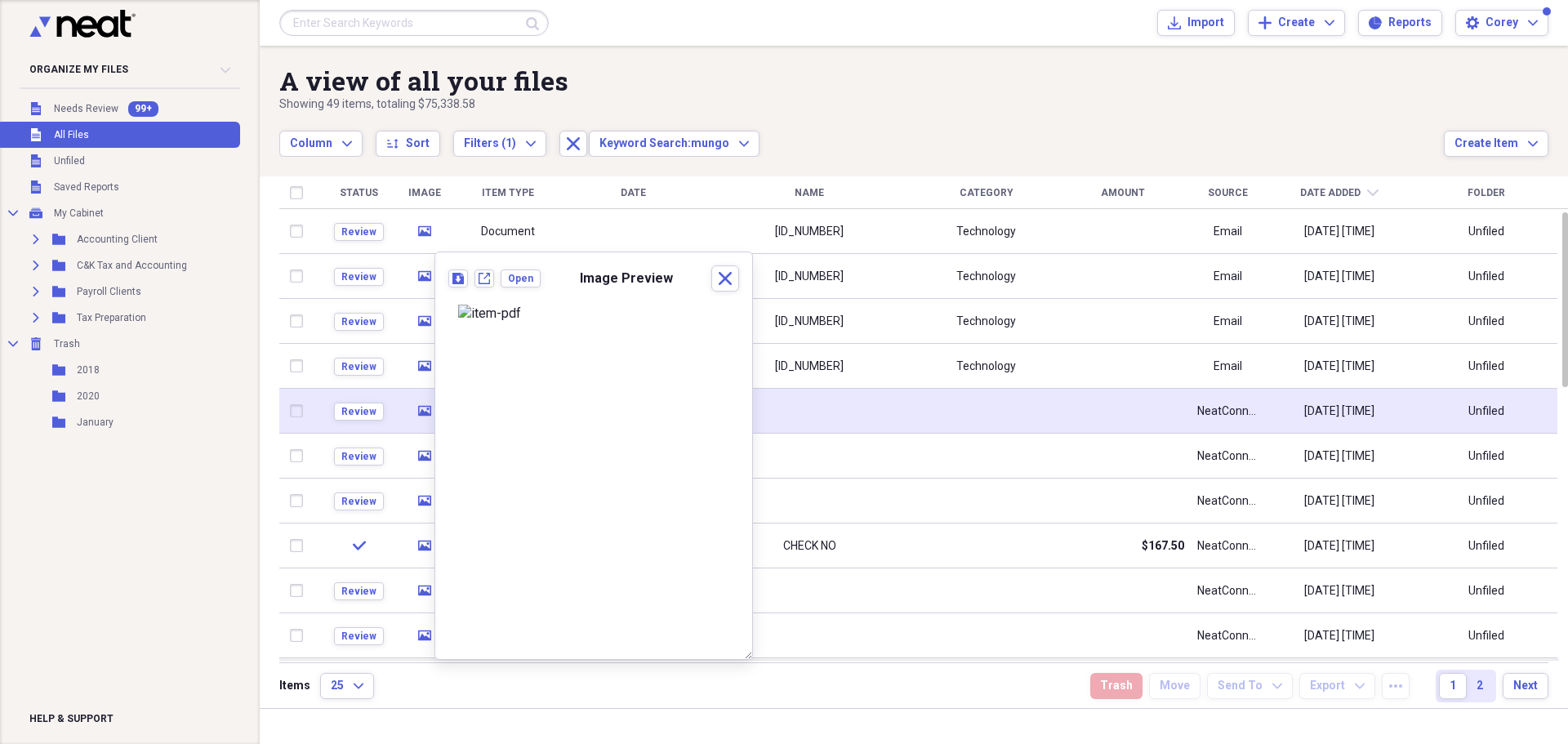 click on "media" at bounding box center (425, 411) 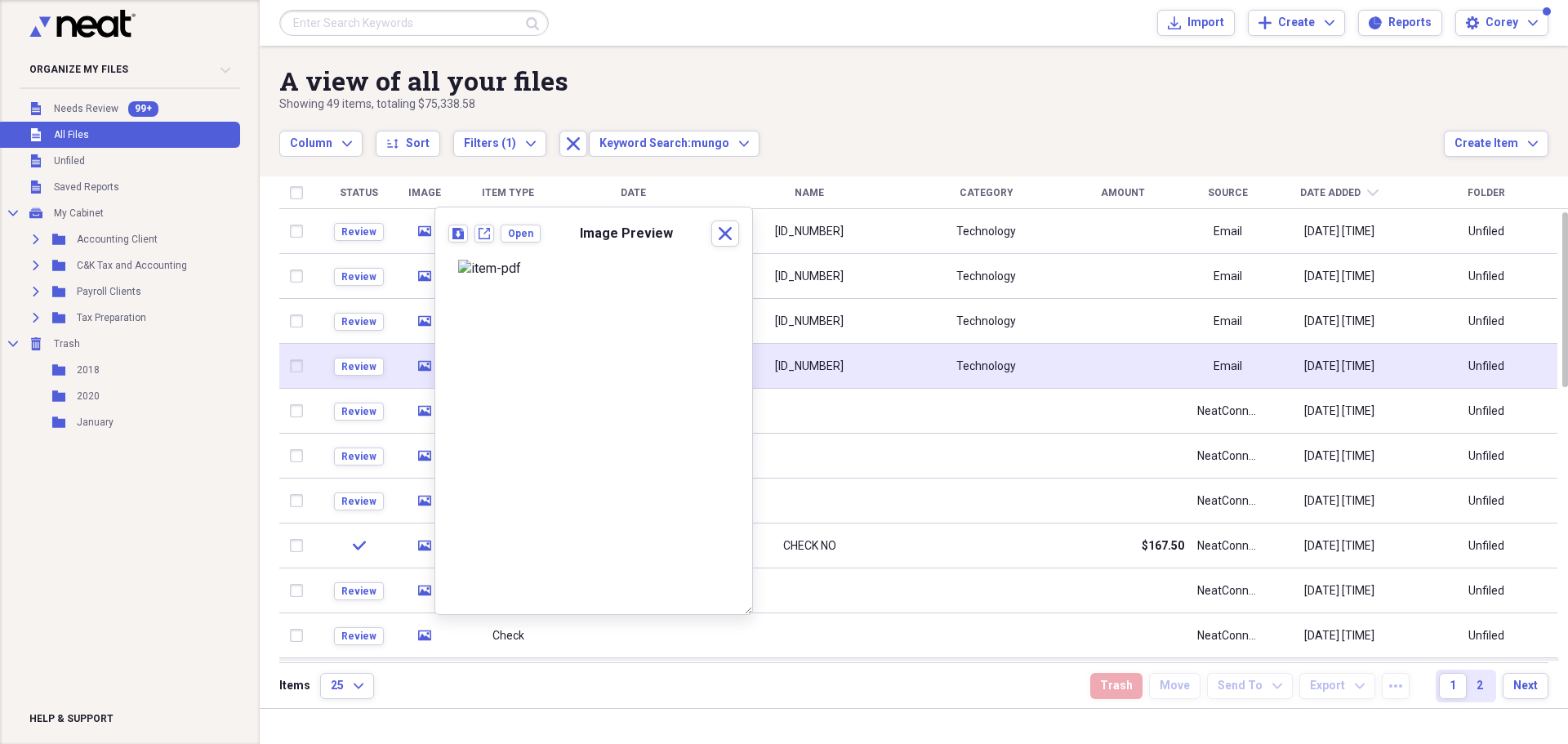 click on "media" 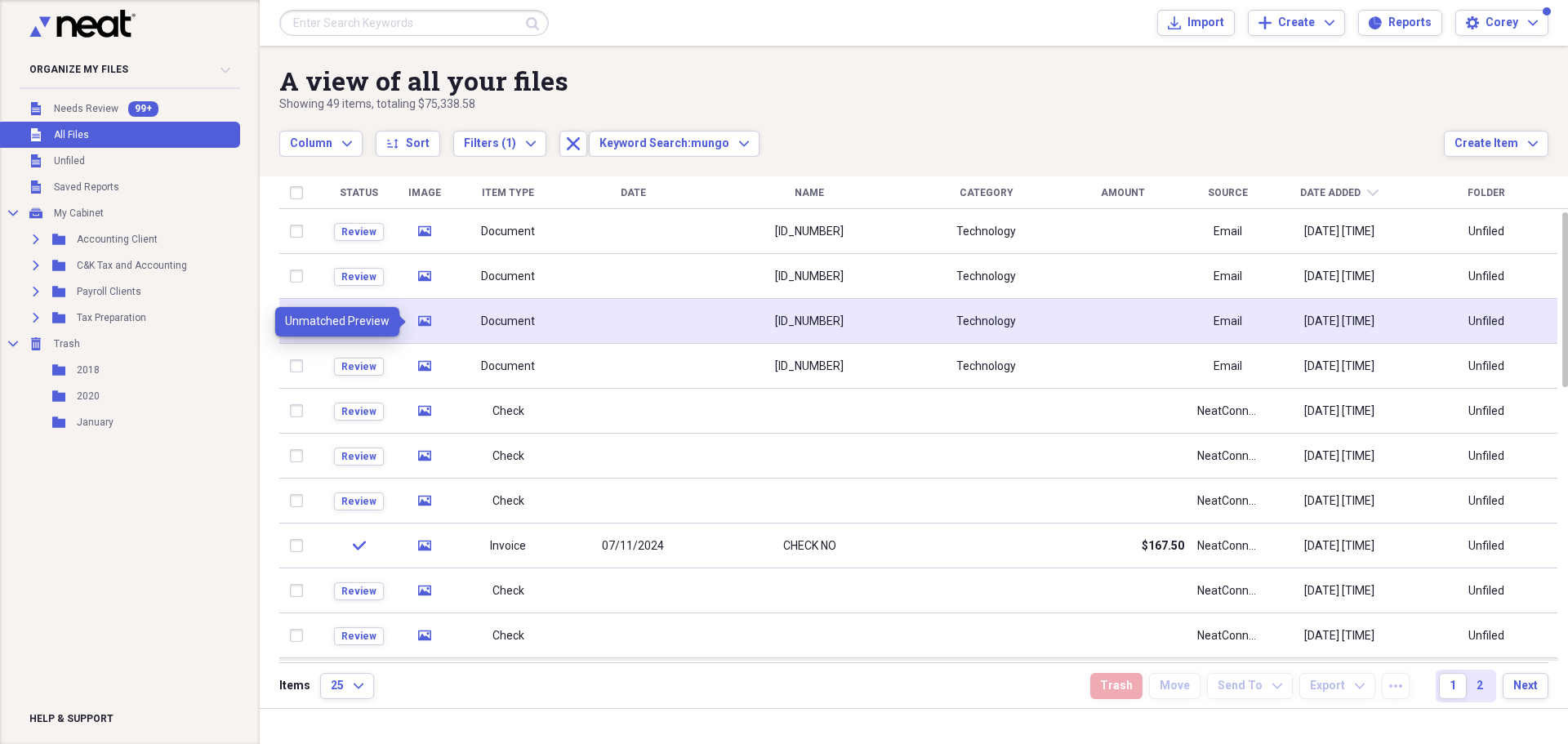 click 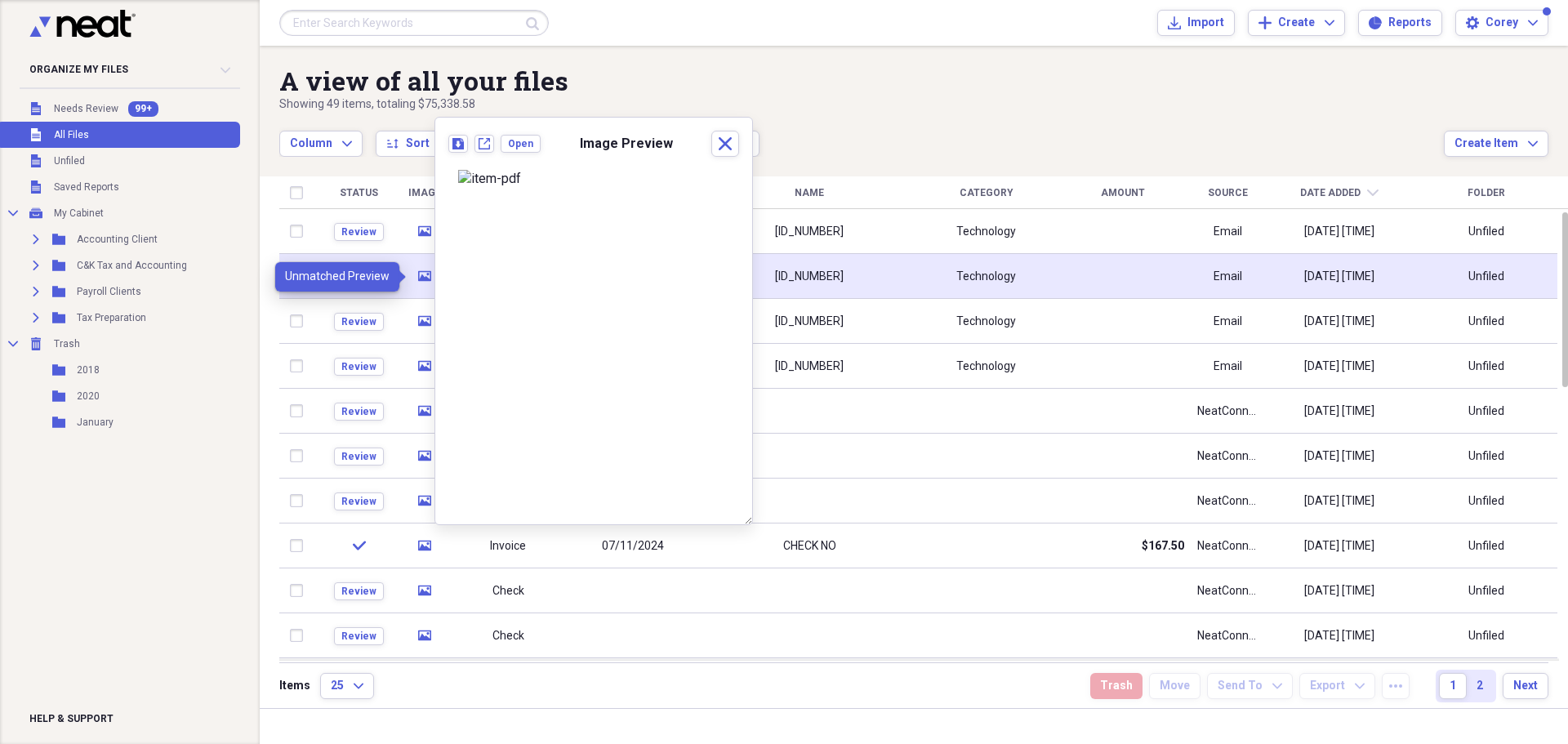 click on "media" 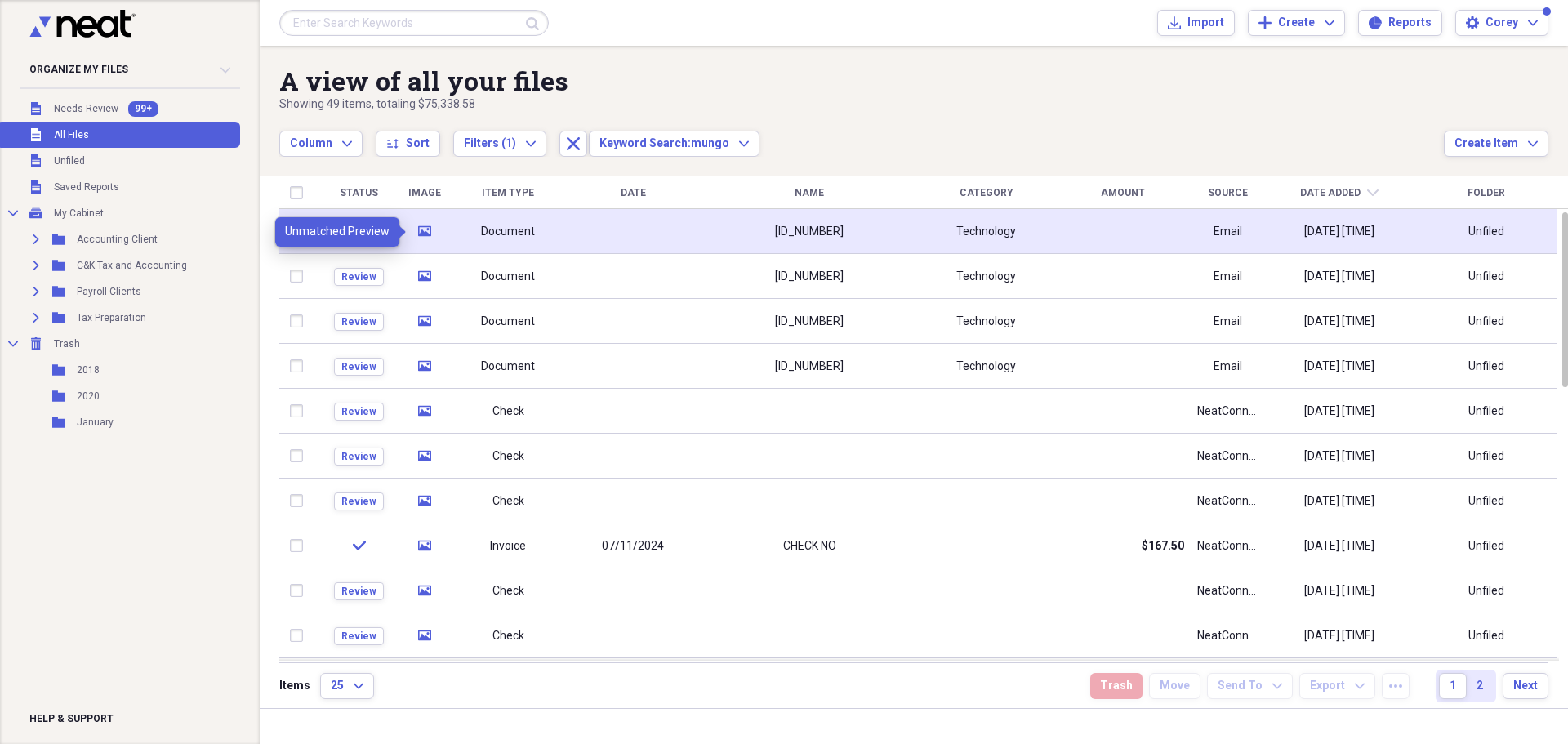 click 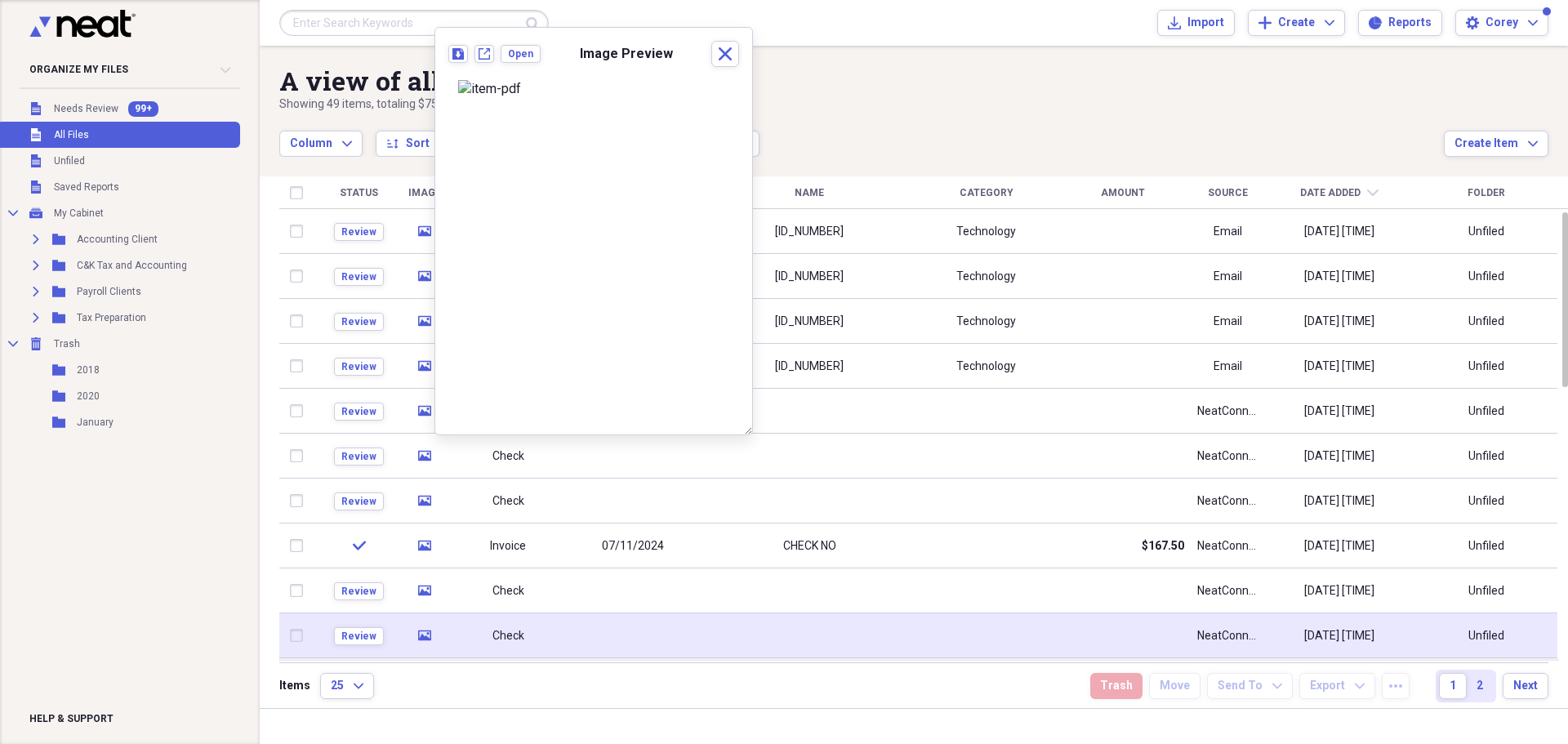 click 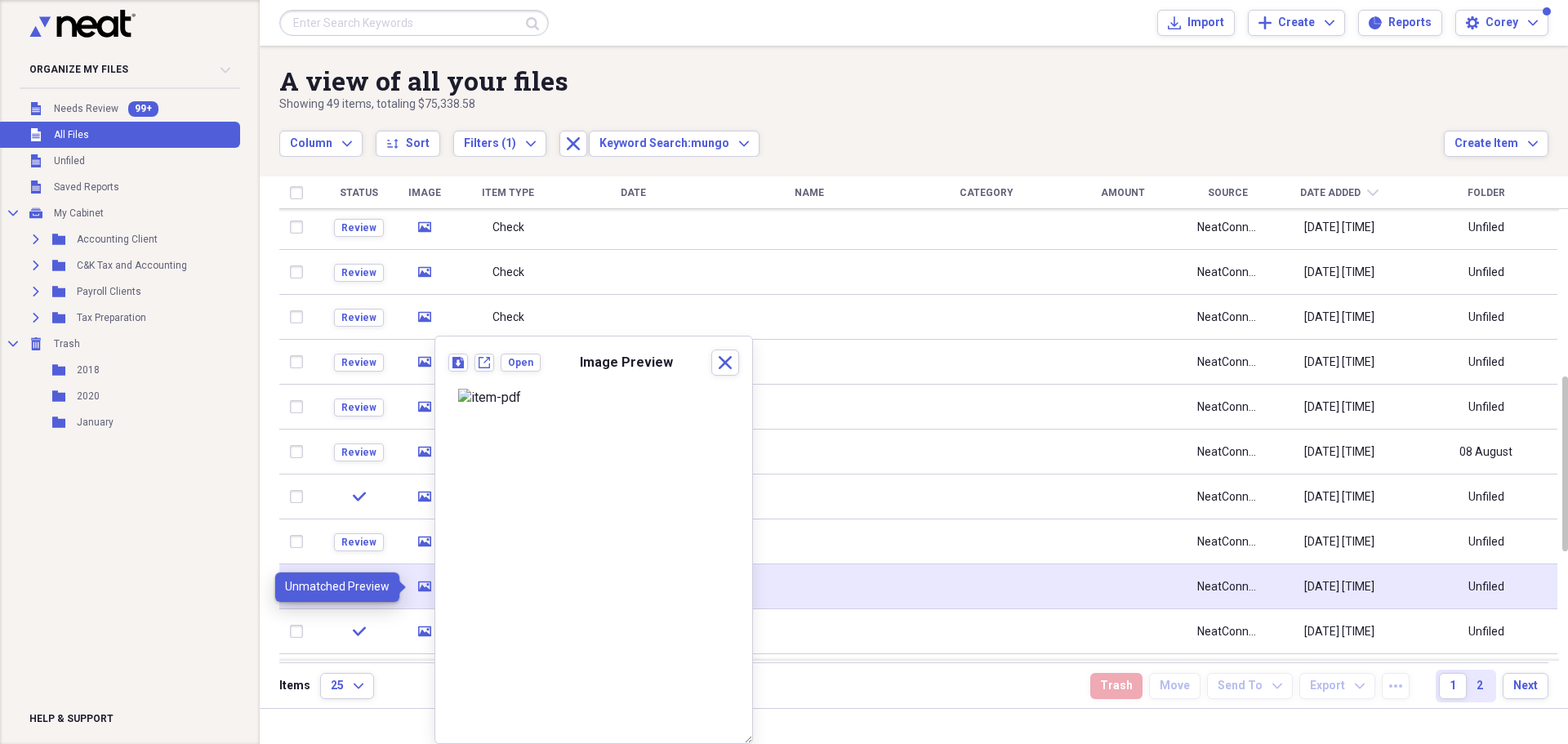 click on "media" 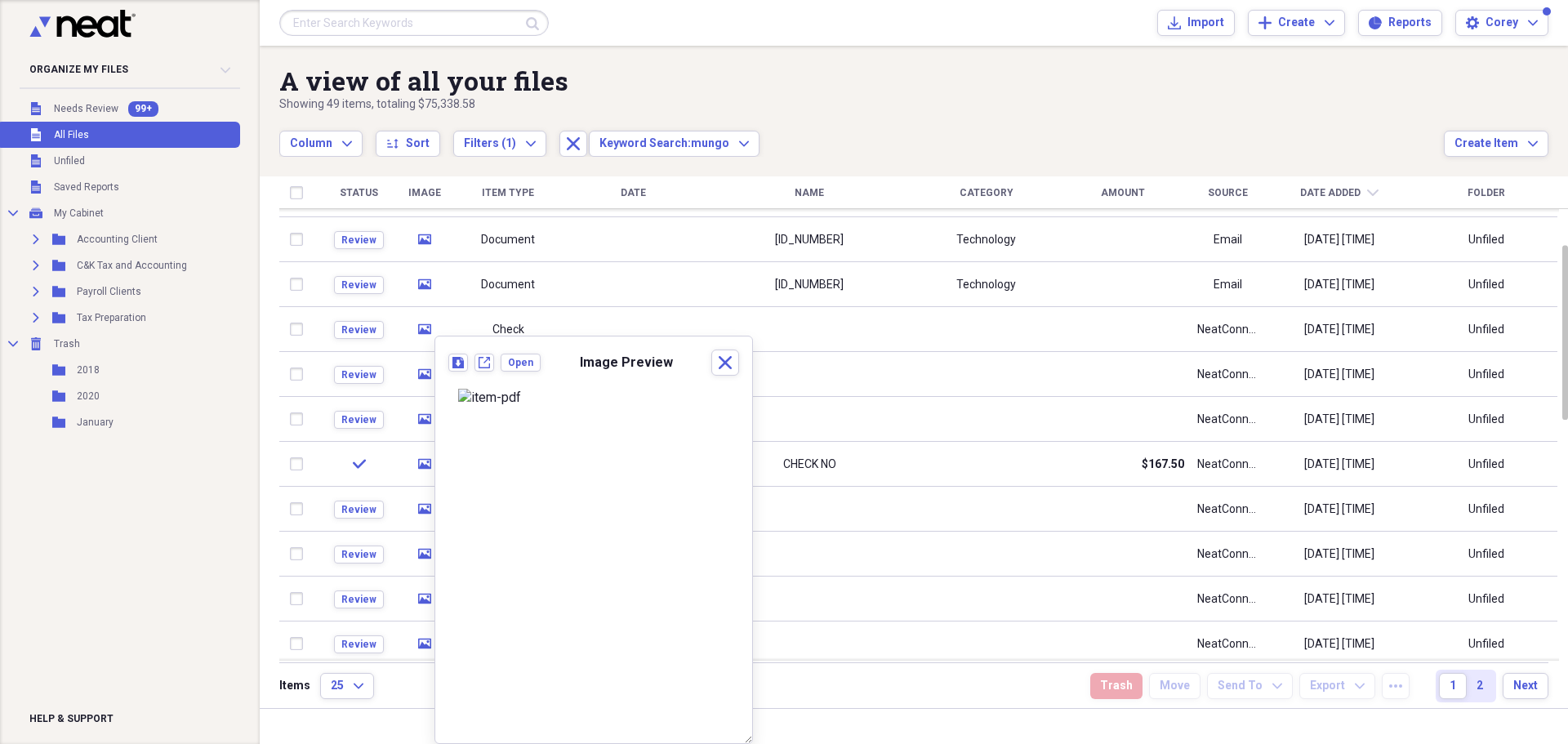 click at bounding box center [414, 23] 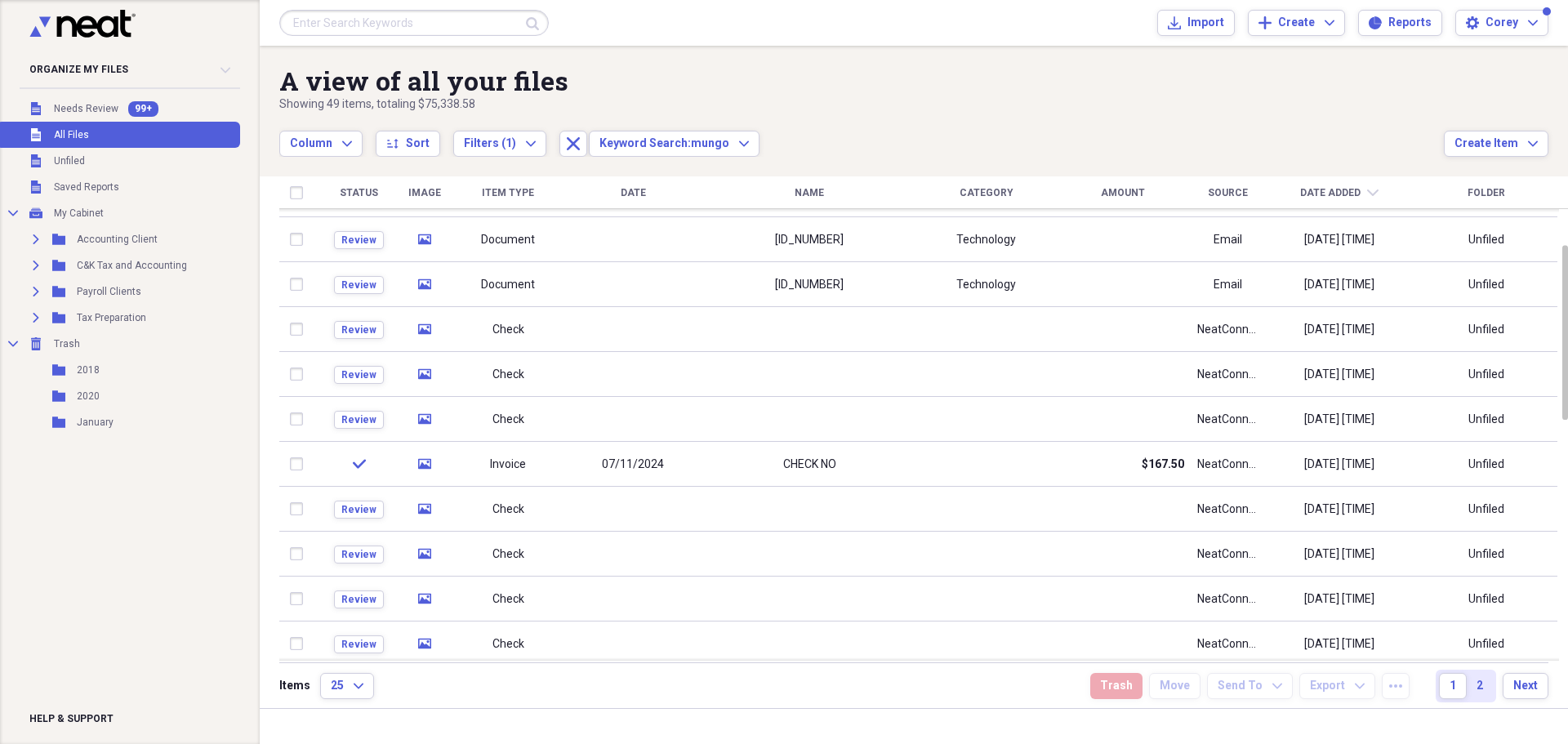 click on "Submit Import Import Add Create Expand Reports Reports Settings [NAME] Expand" at bounding box center (914, 23) 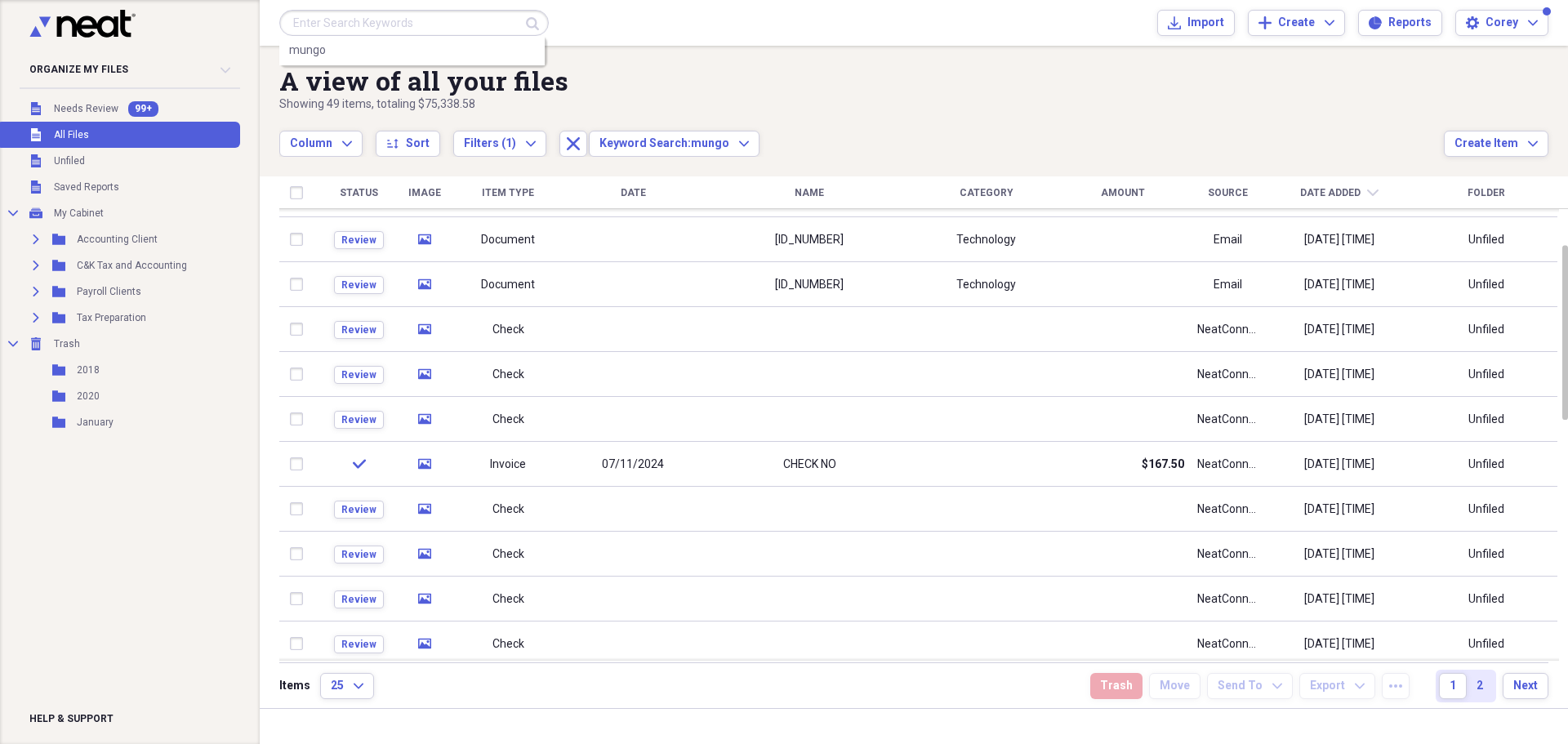 click at bounding box center [414, 23] 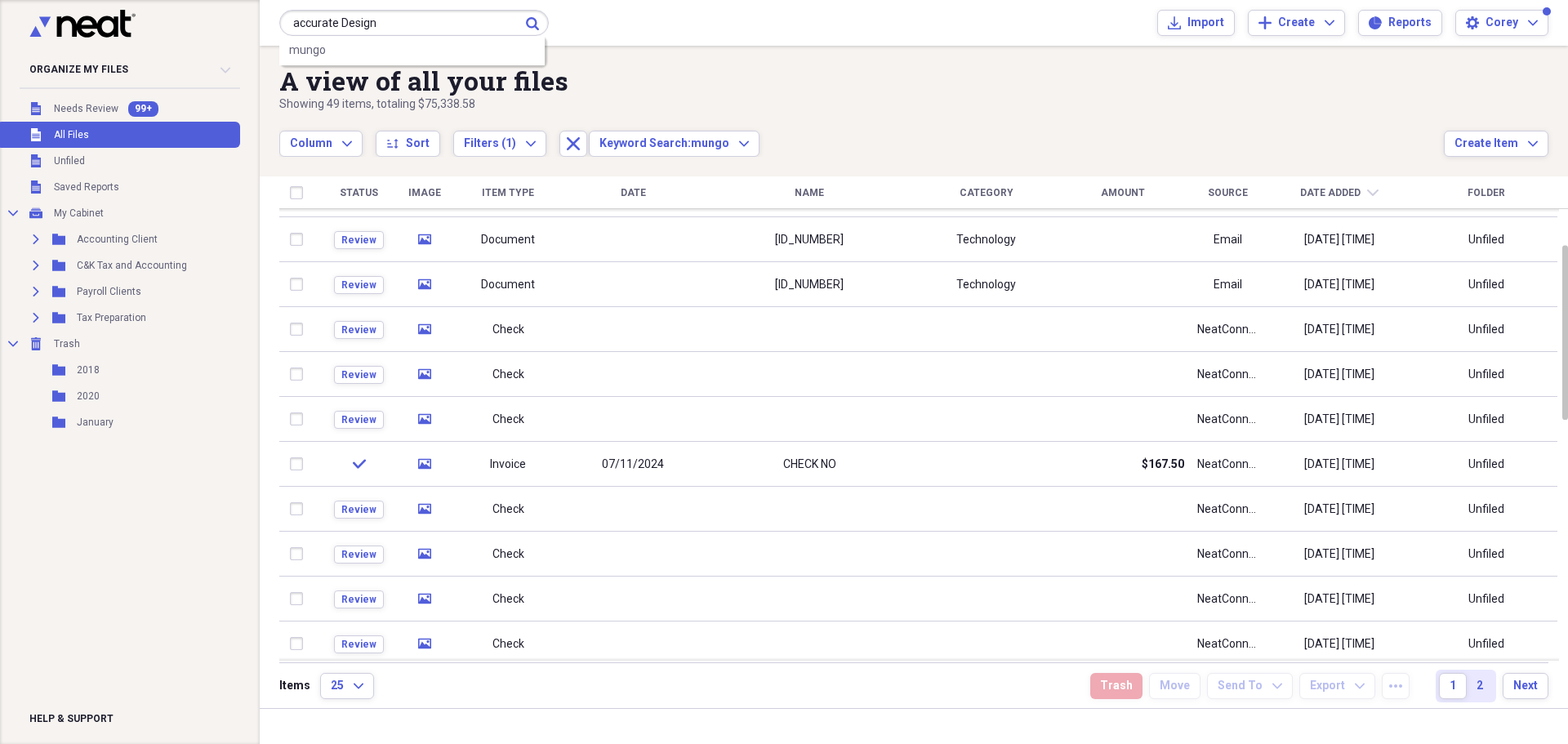 type on "accurate Design" 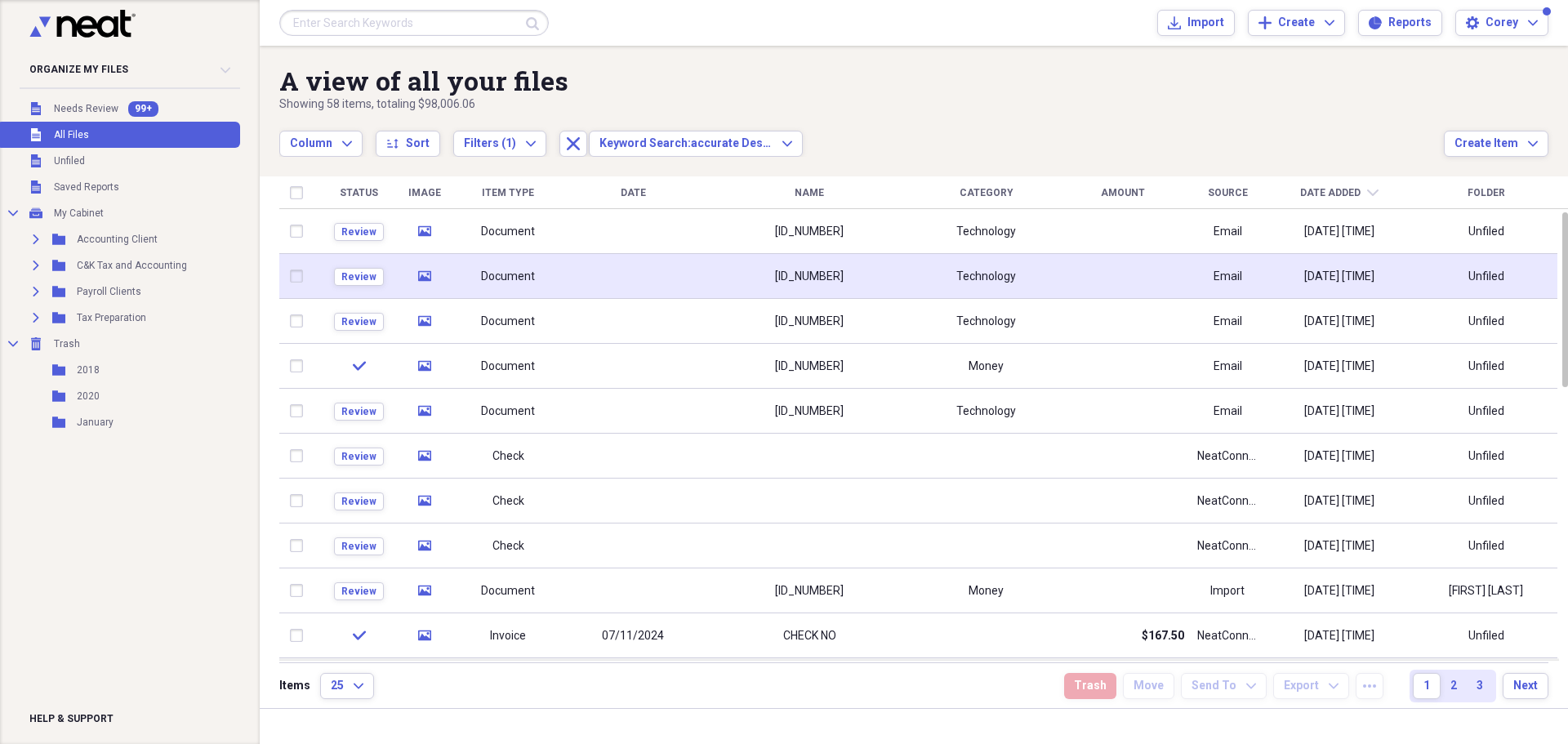 click 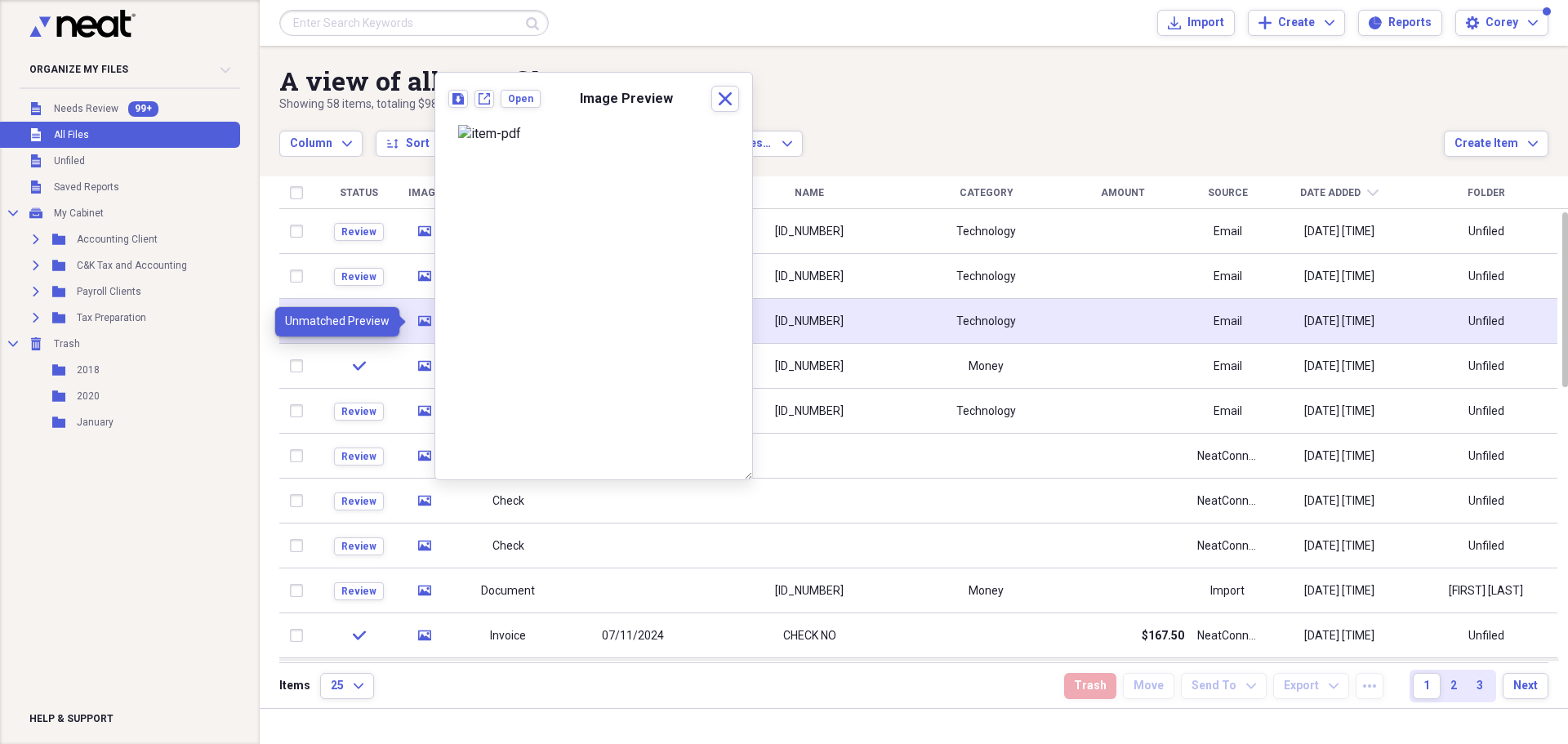click on "media" 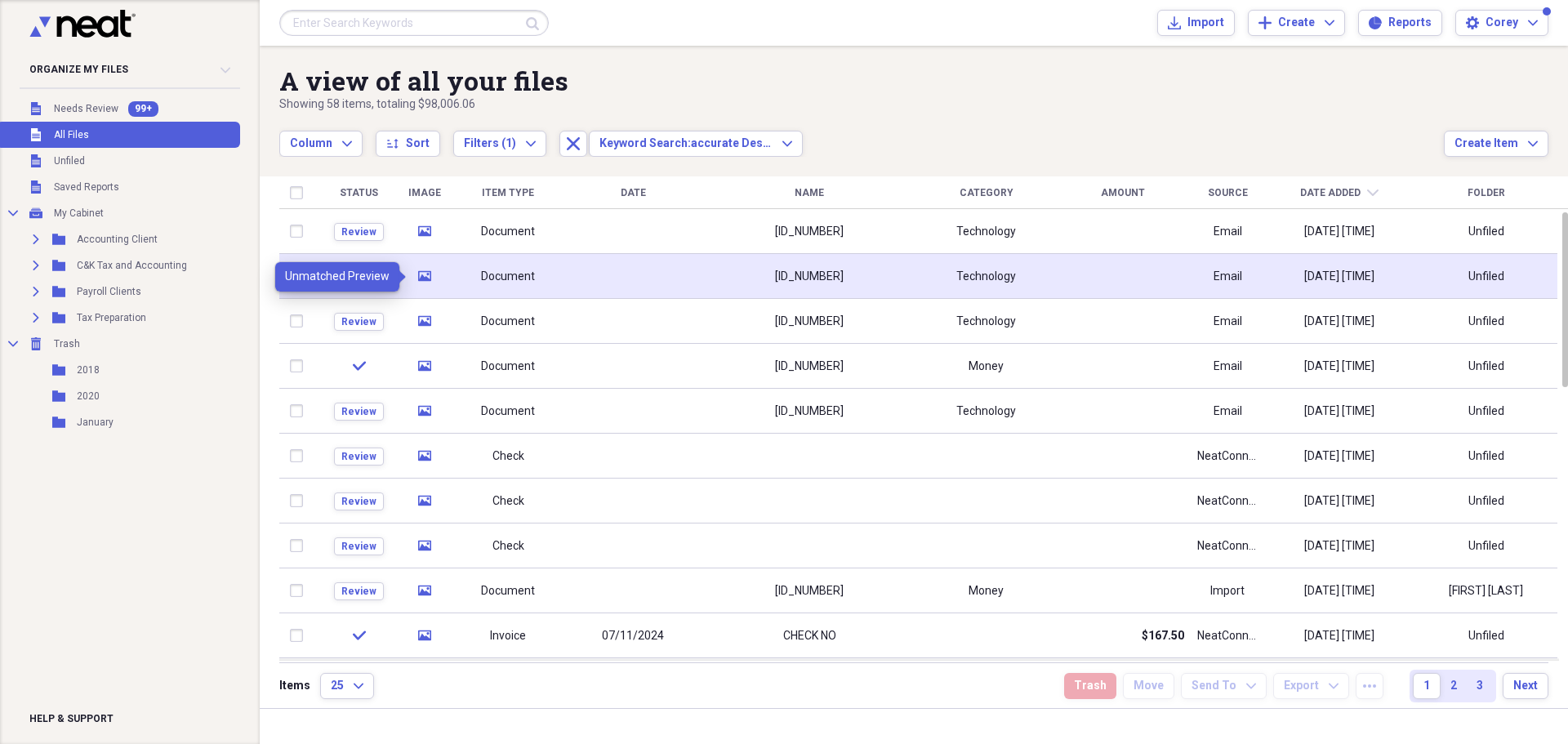 click on "media" 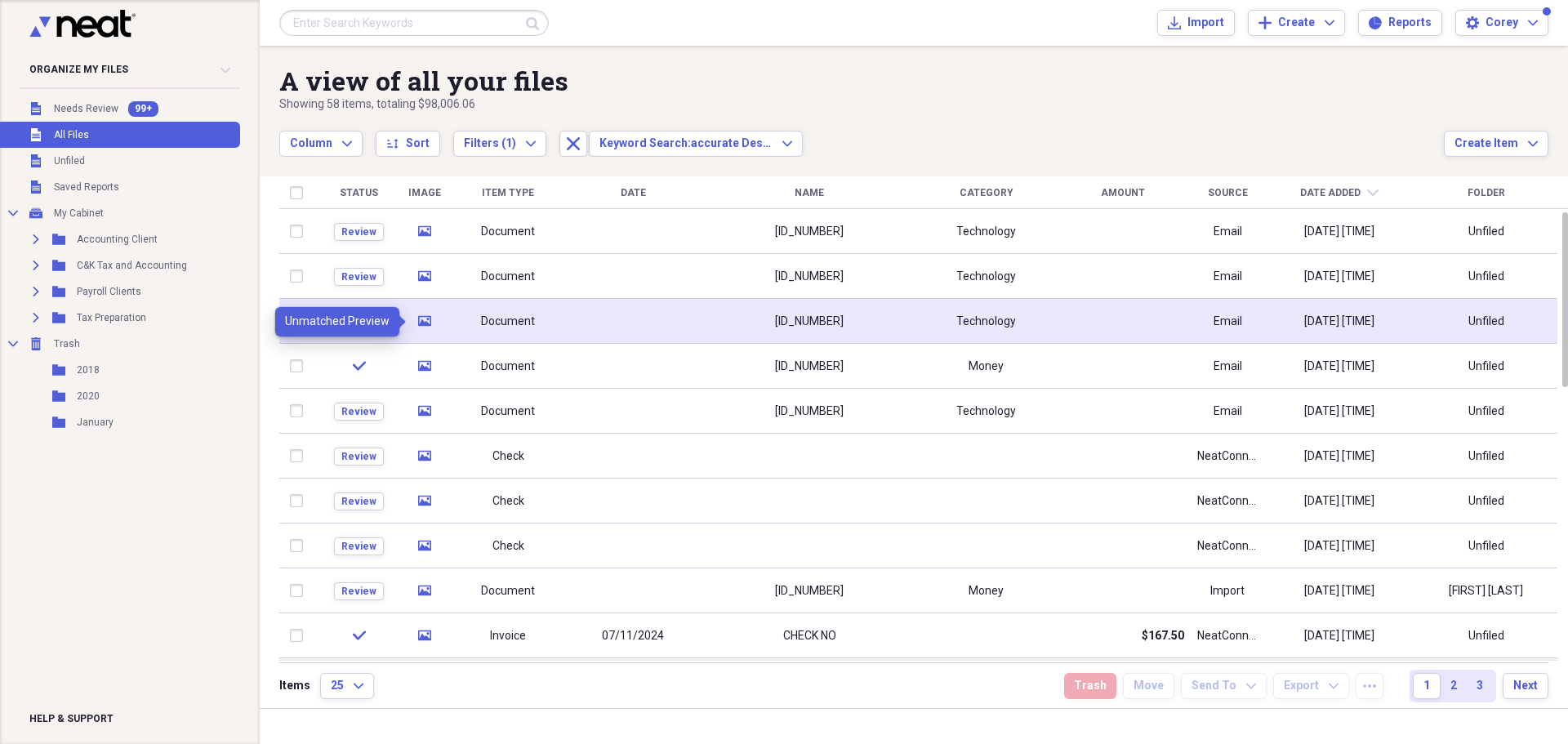 click on "media" 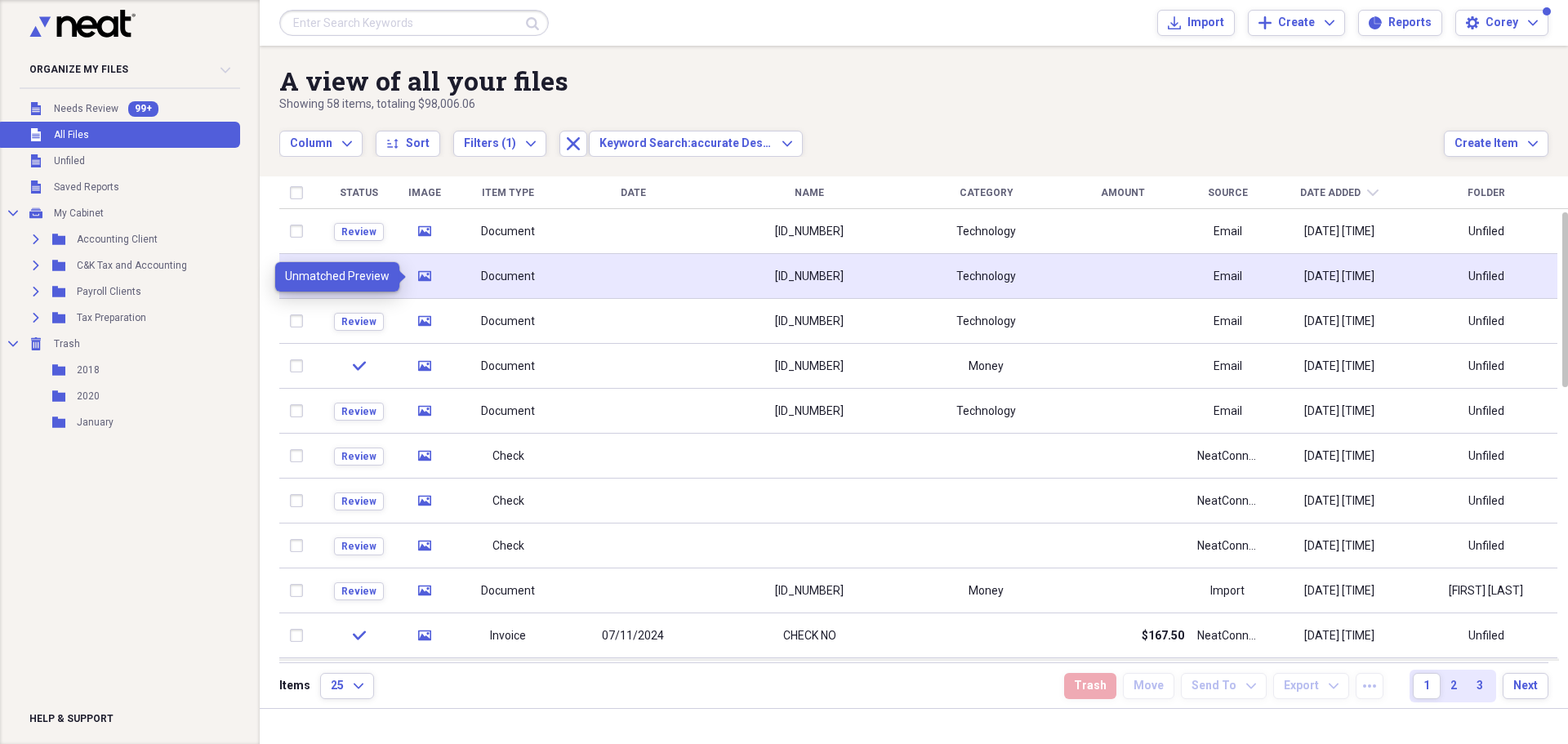 click on "media" 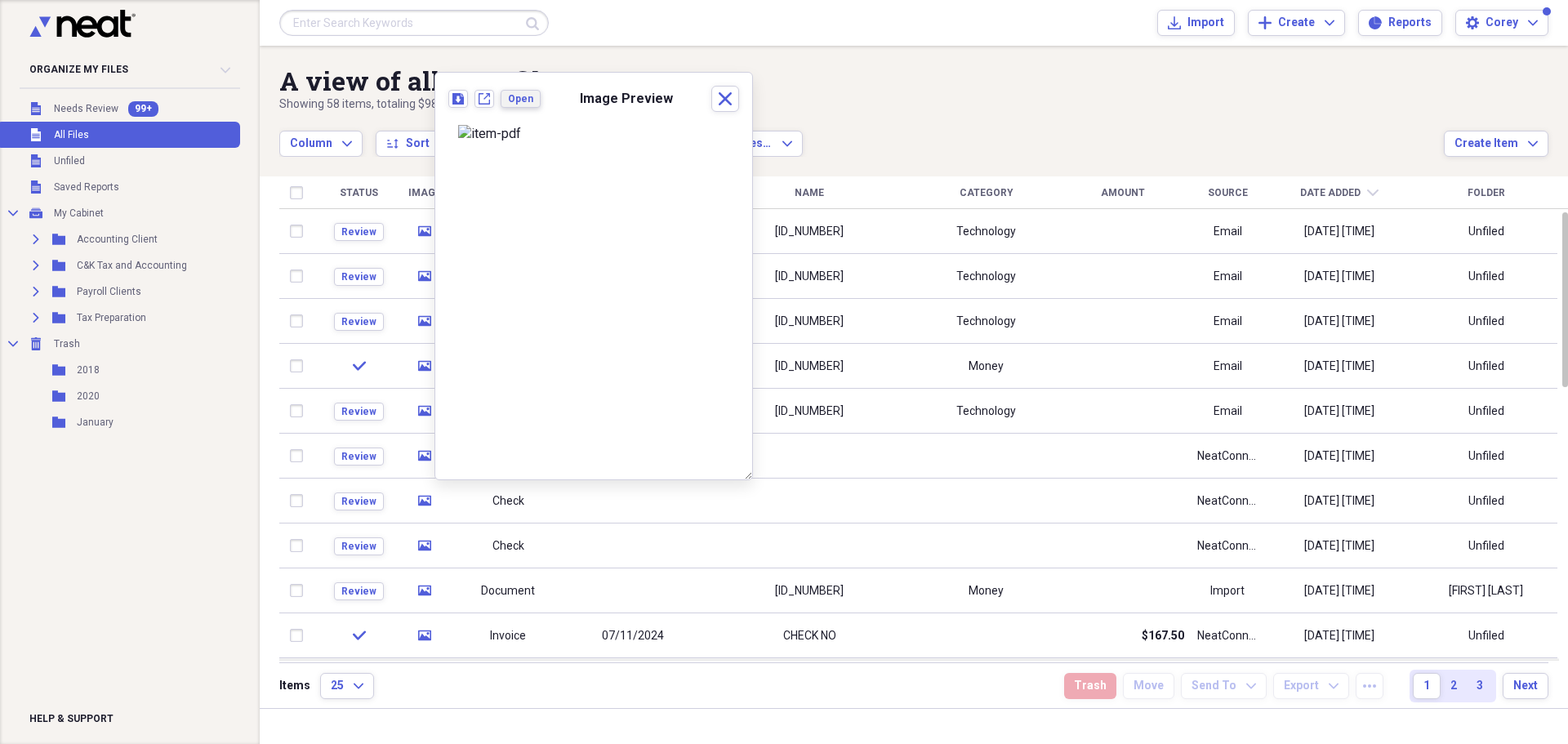 click on "Open" at bounding box center (520, 99) 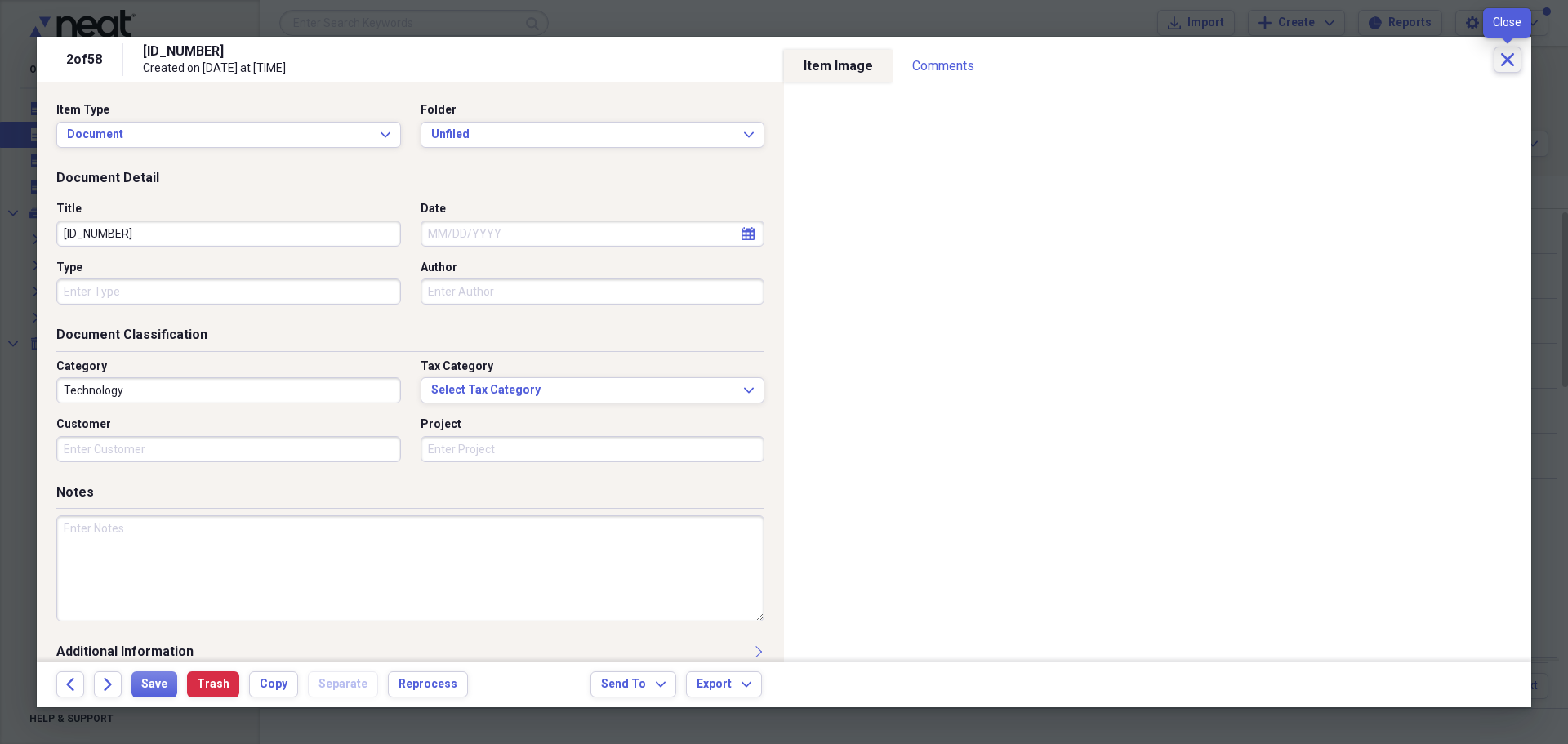 click 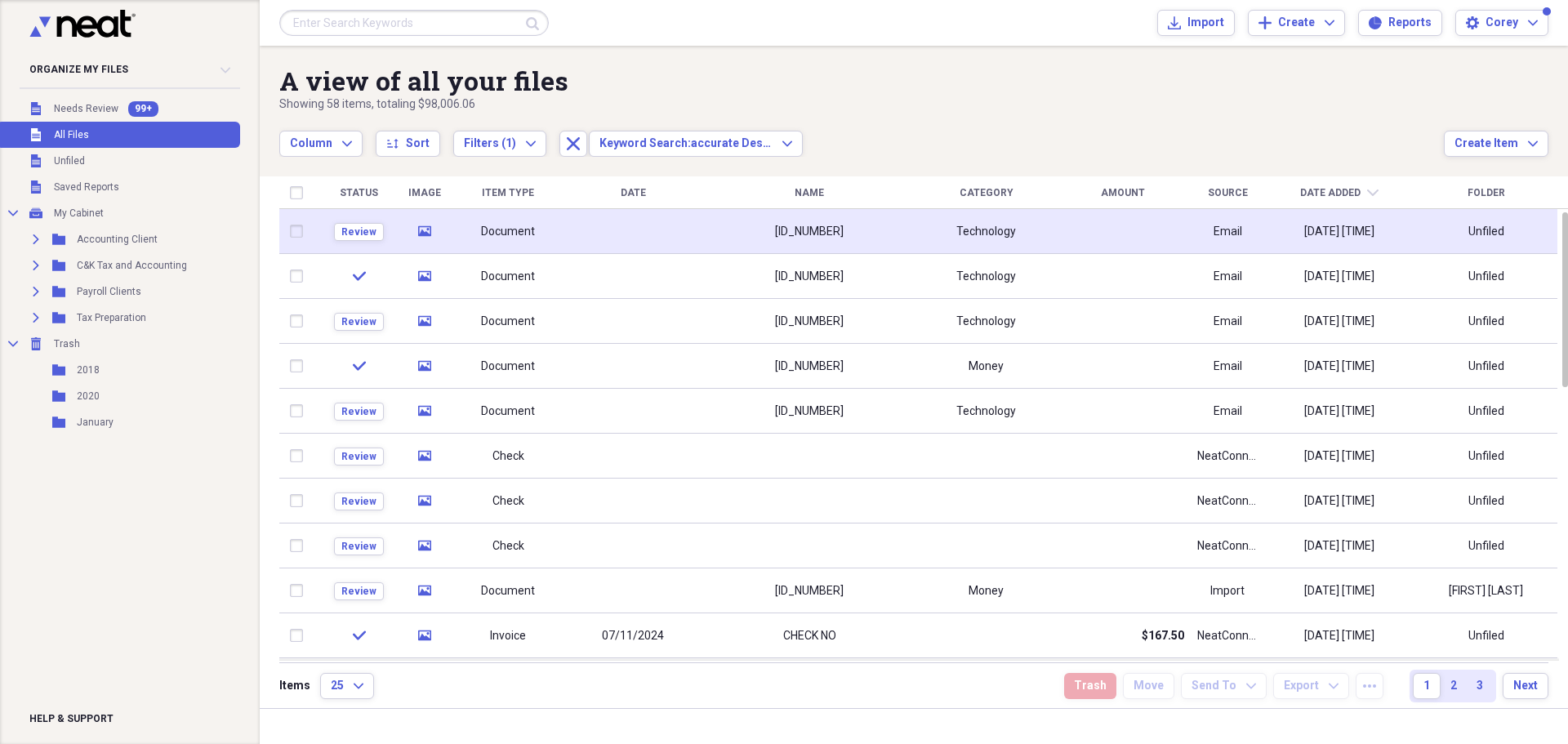 click on "media" 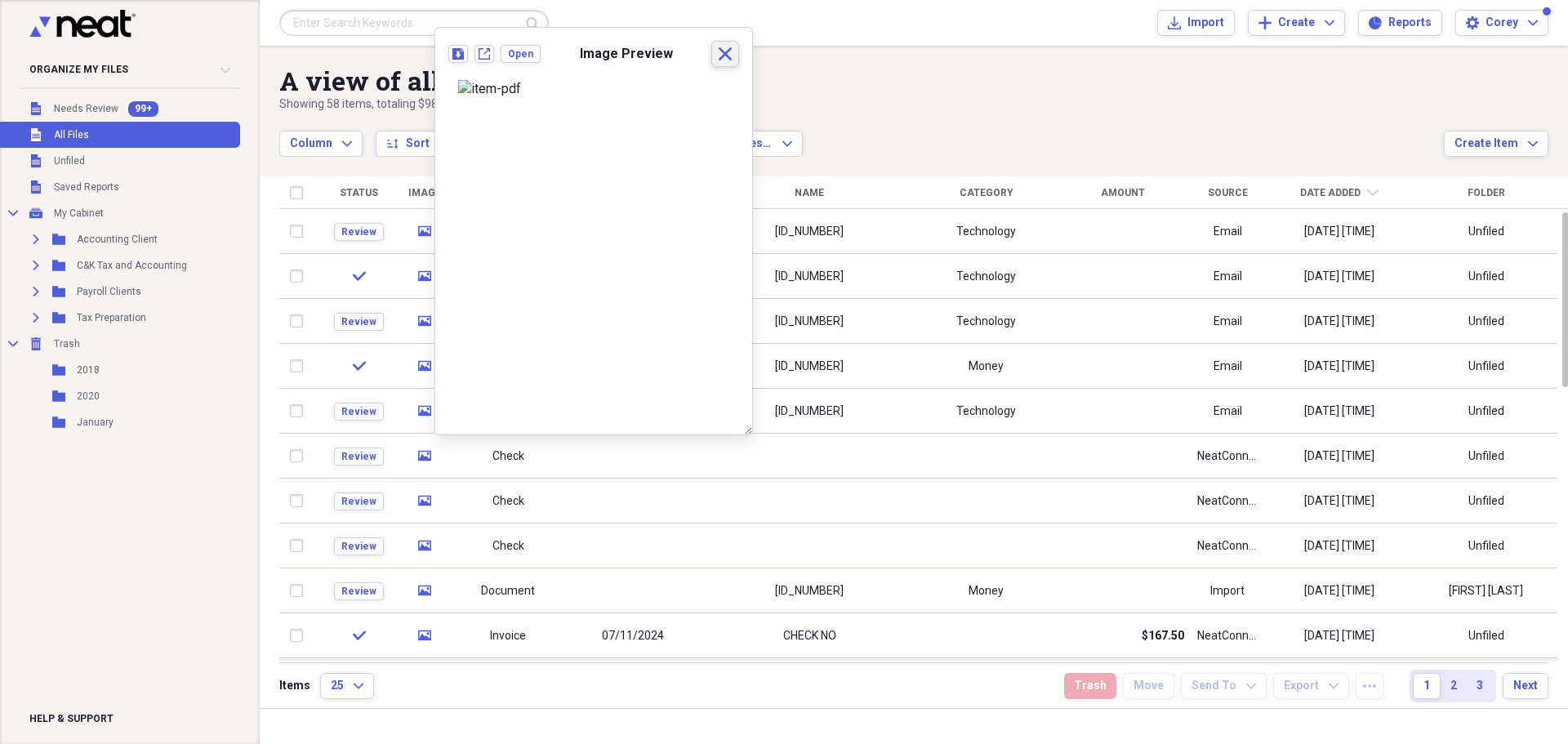 click on "Close" 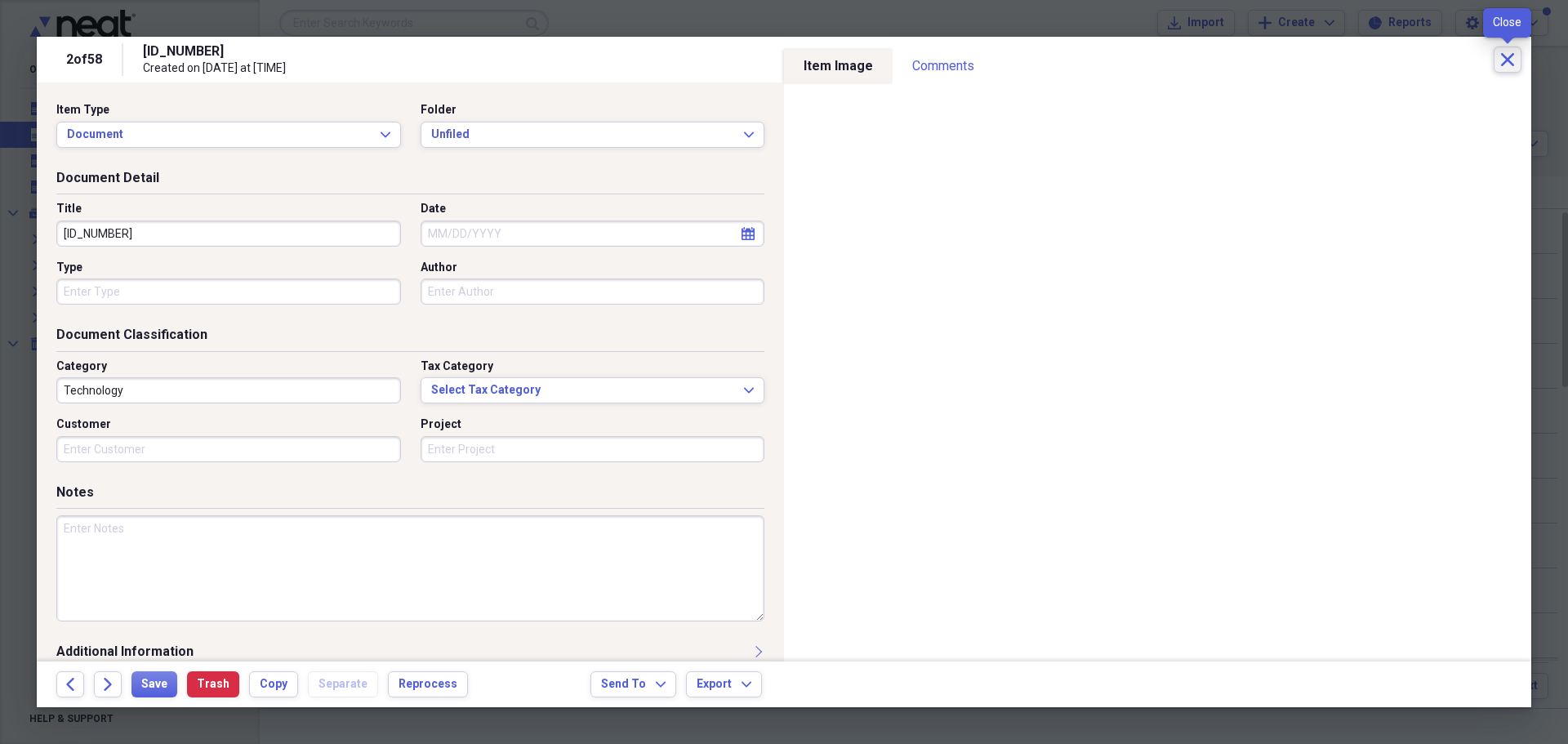 click on "Close" at bounding box center (1508, 60) 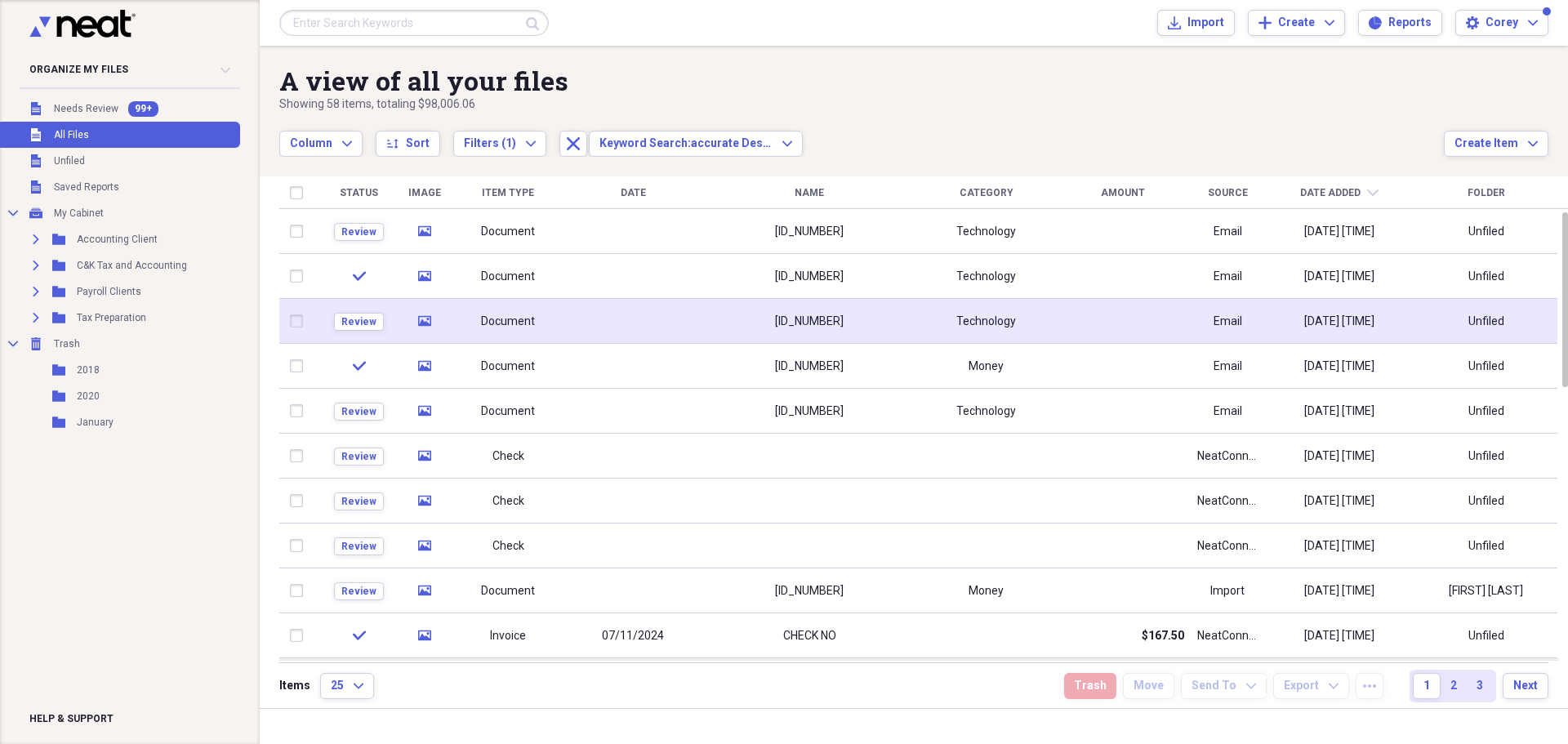 click on "Document" at bounding box center [508, 321] 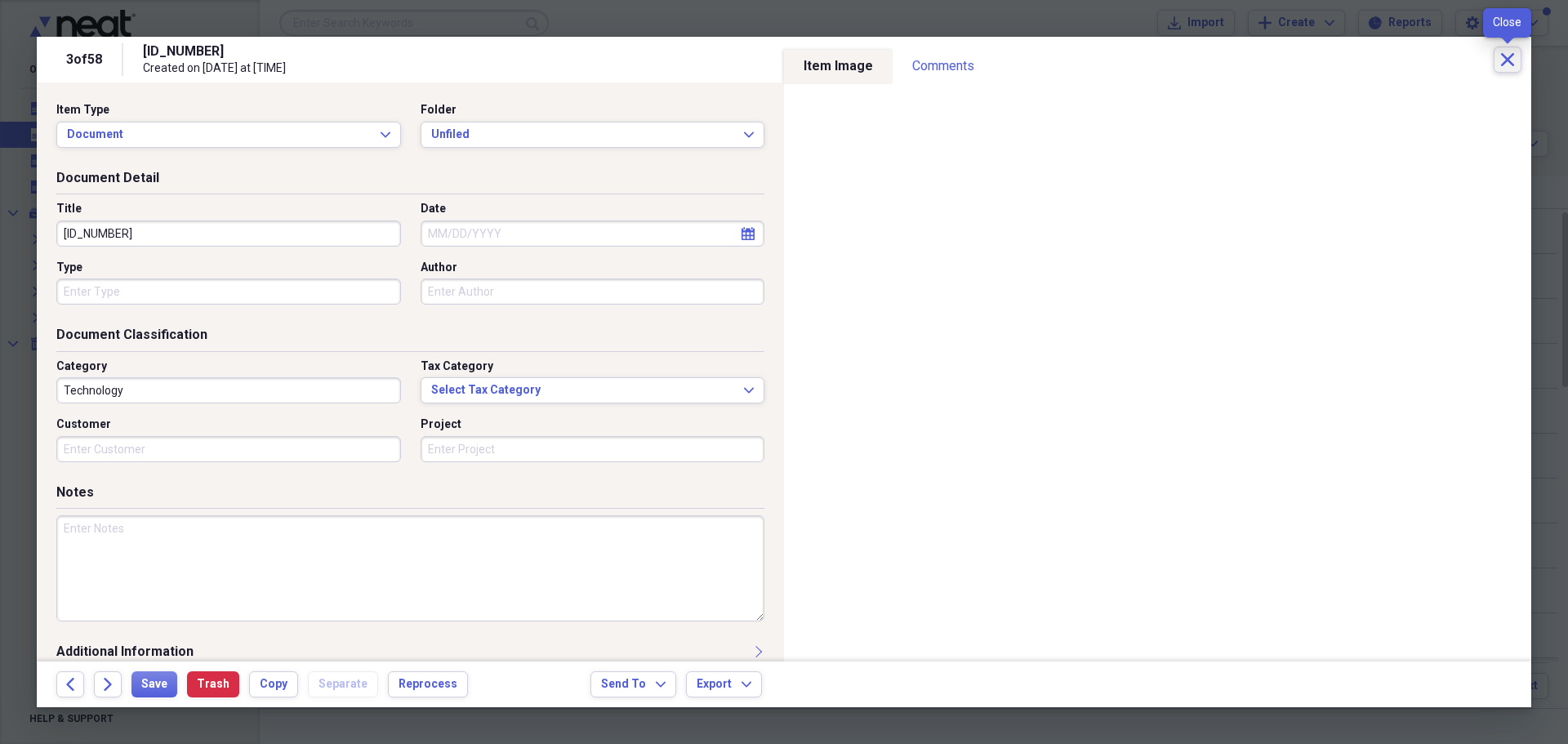 click on "Close" 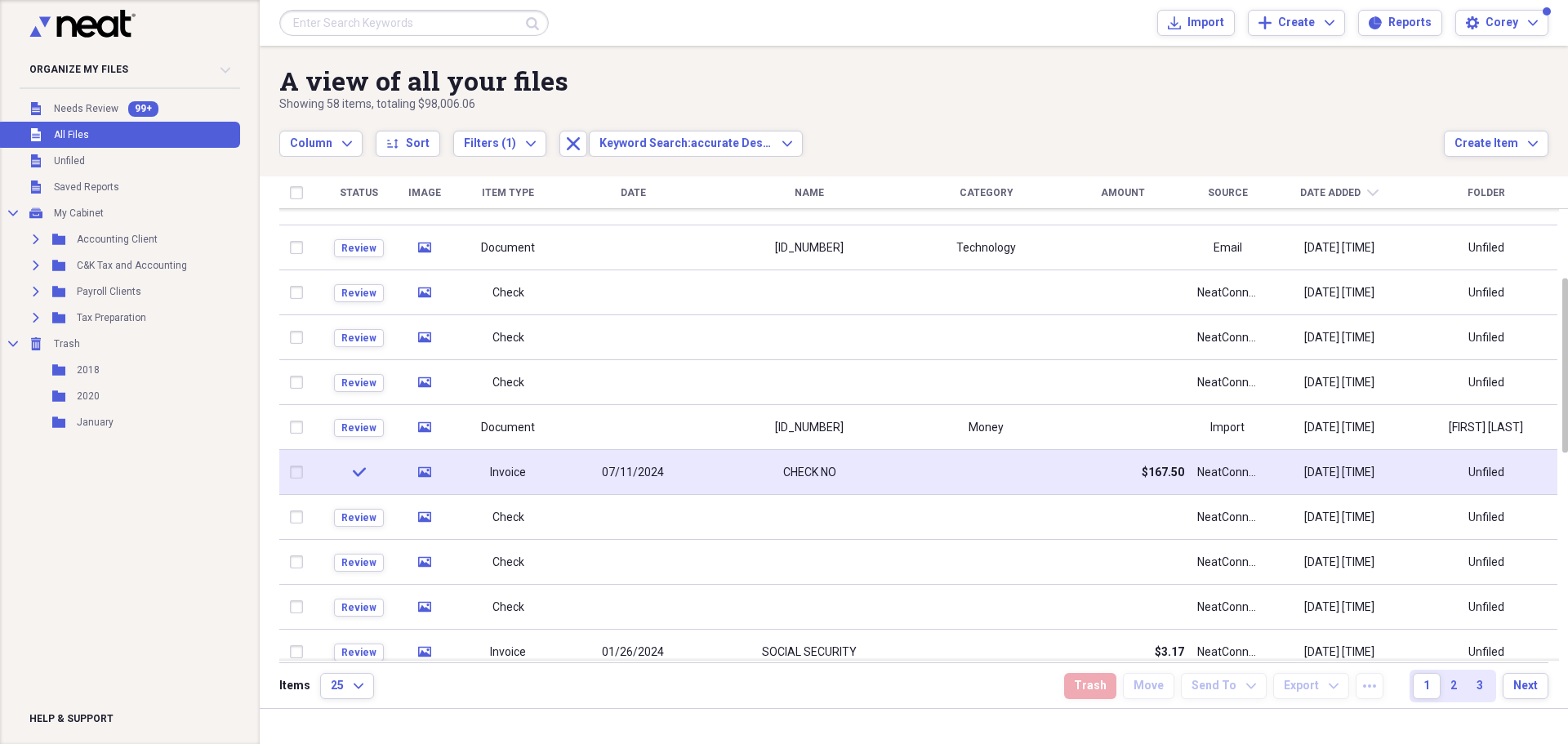click at bounding box center (986, 472) 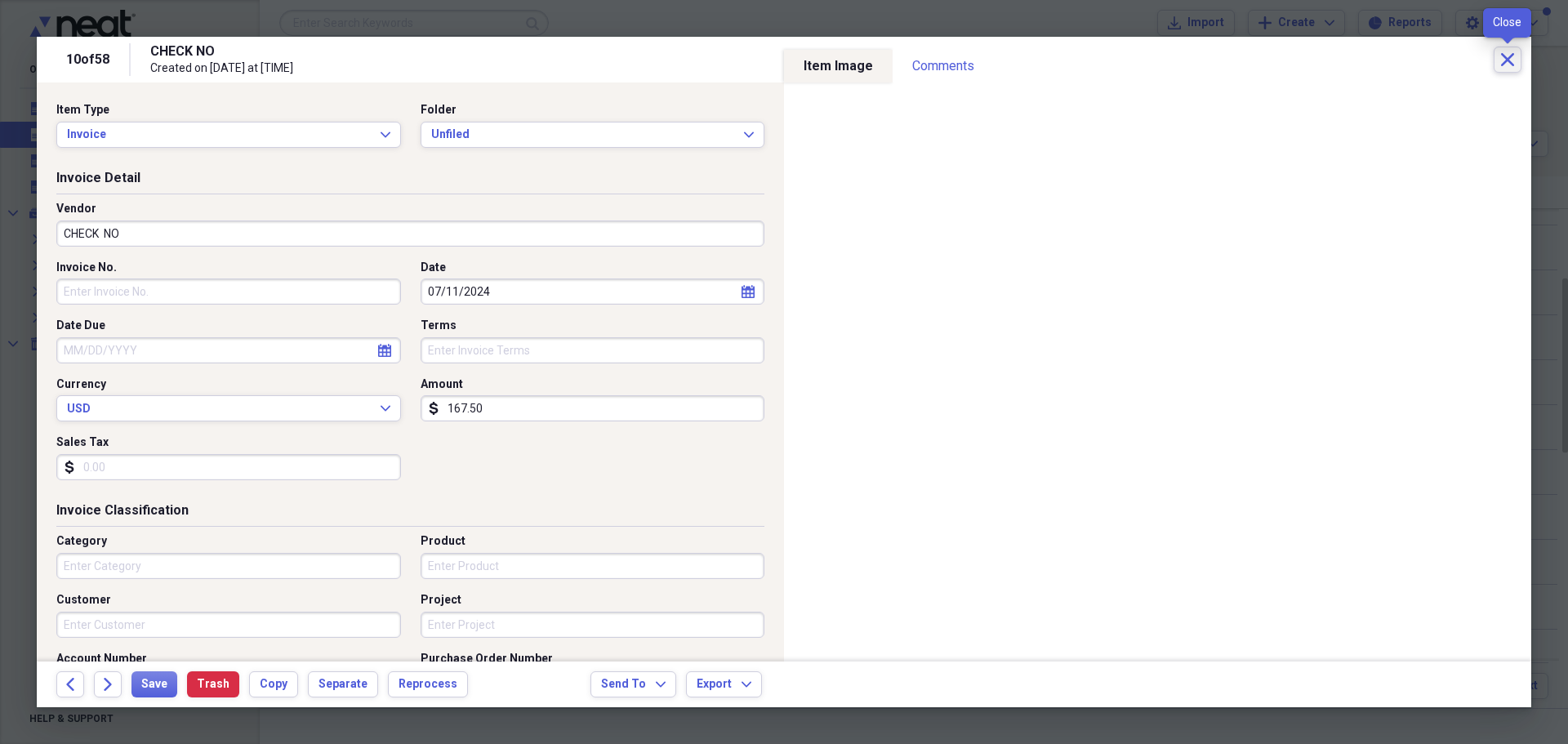 click on "Close" 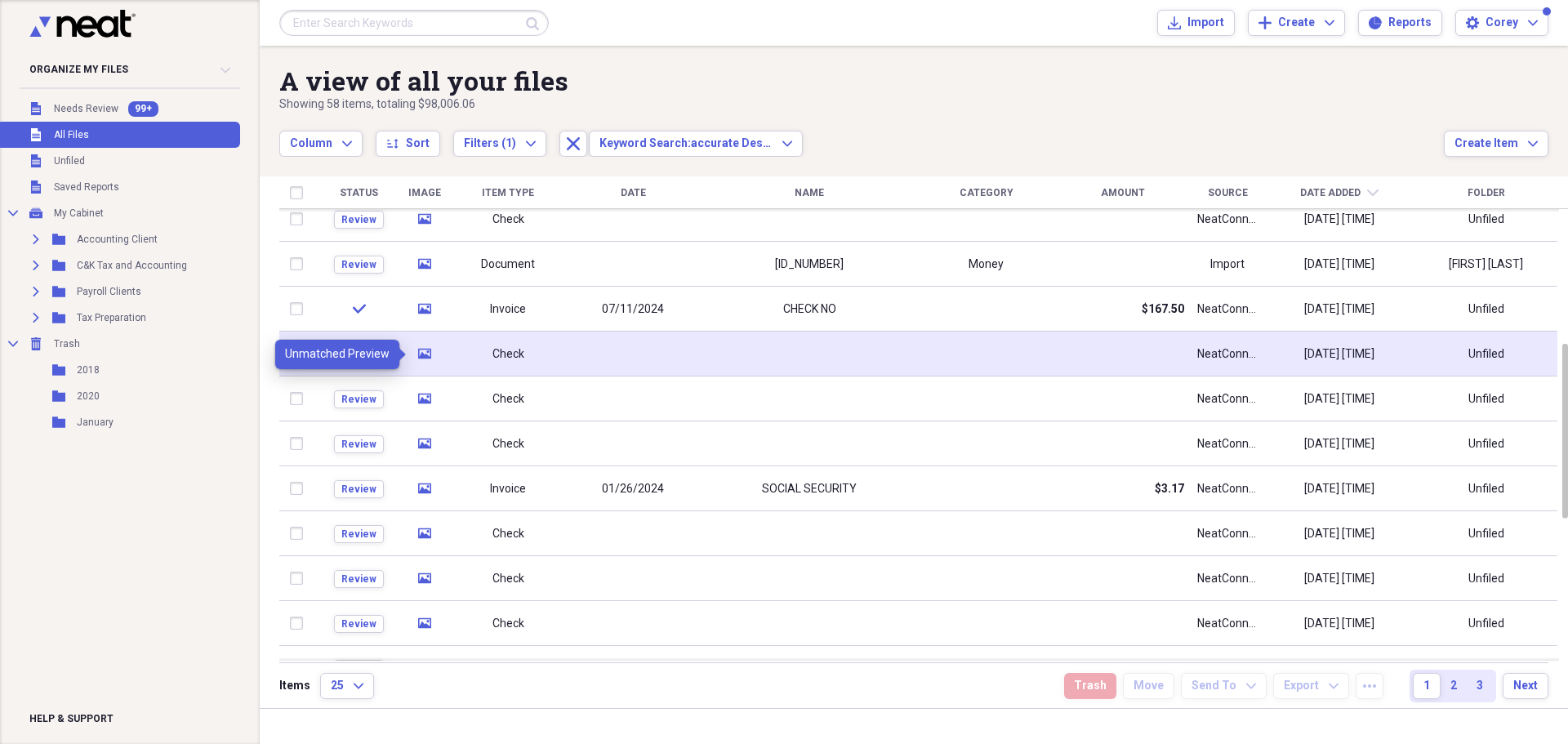 click on "media" 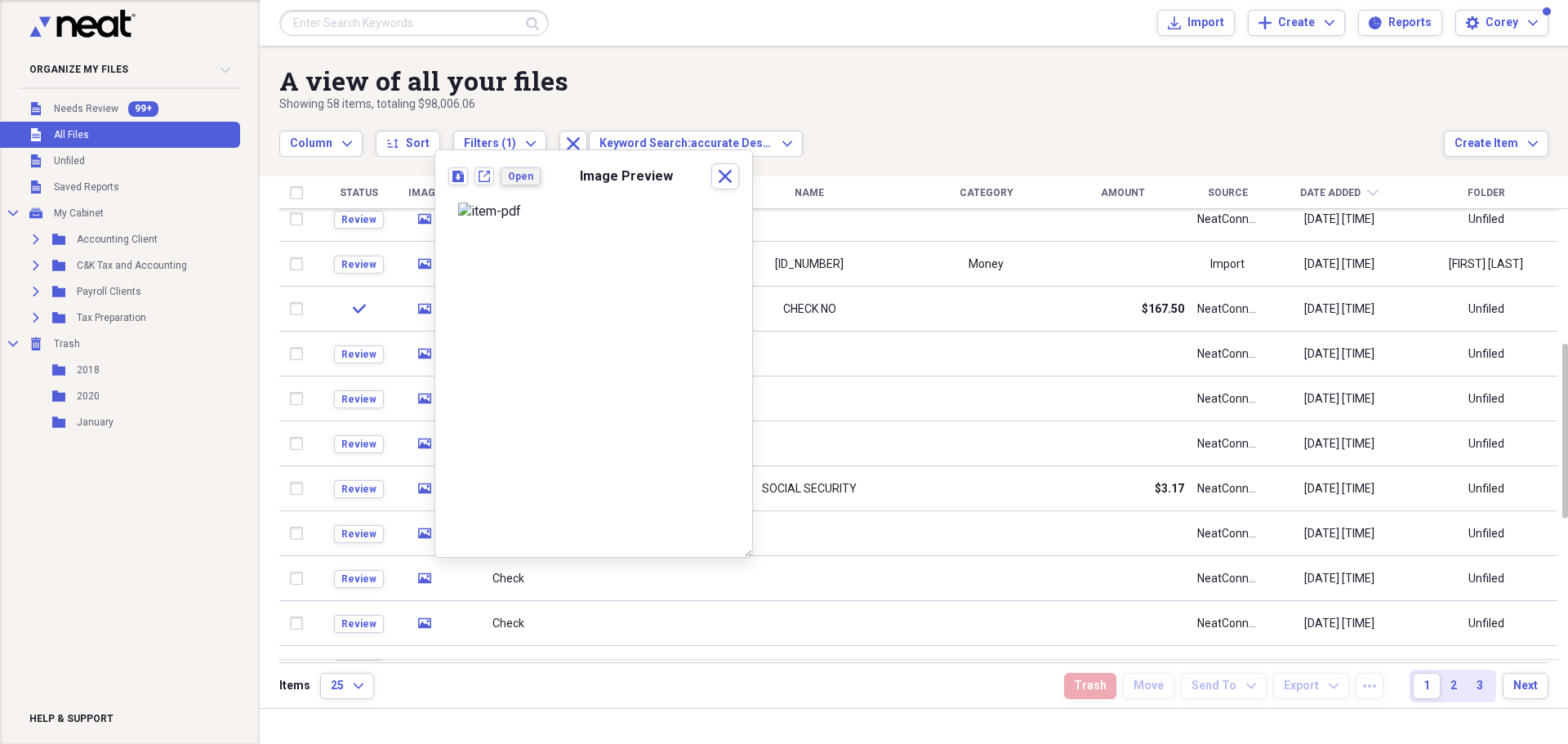 click on "Open" at bounding box center (520, 176) 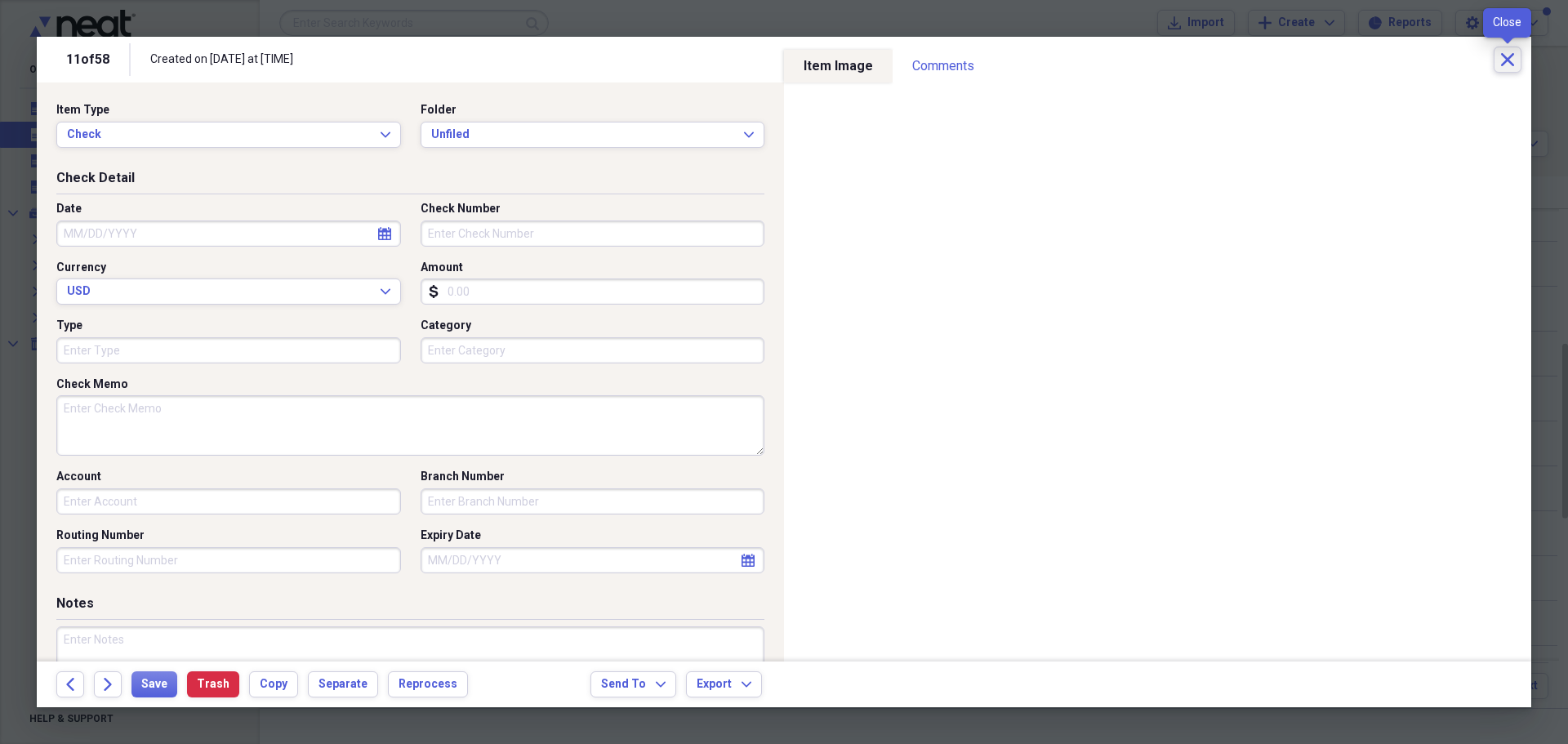 click on "Close" at bounding box center (1508, 60) 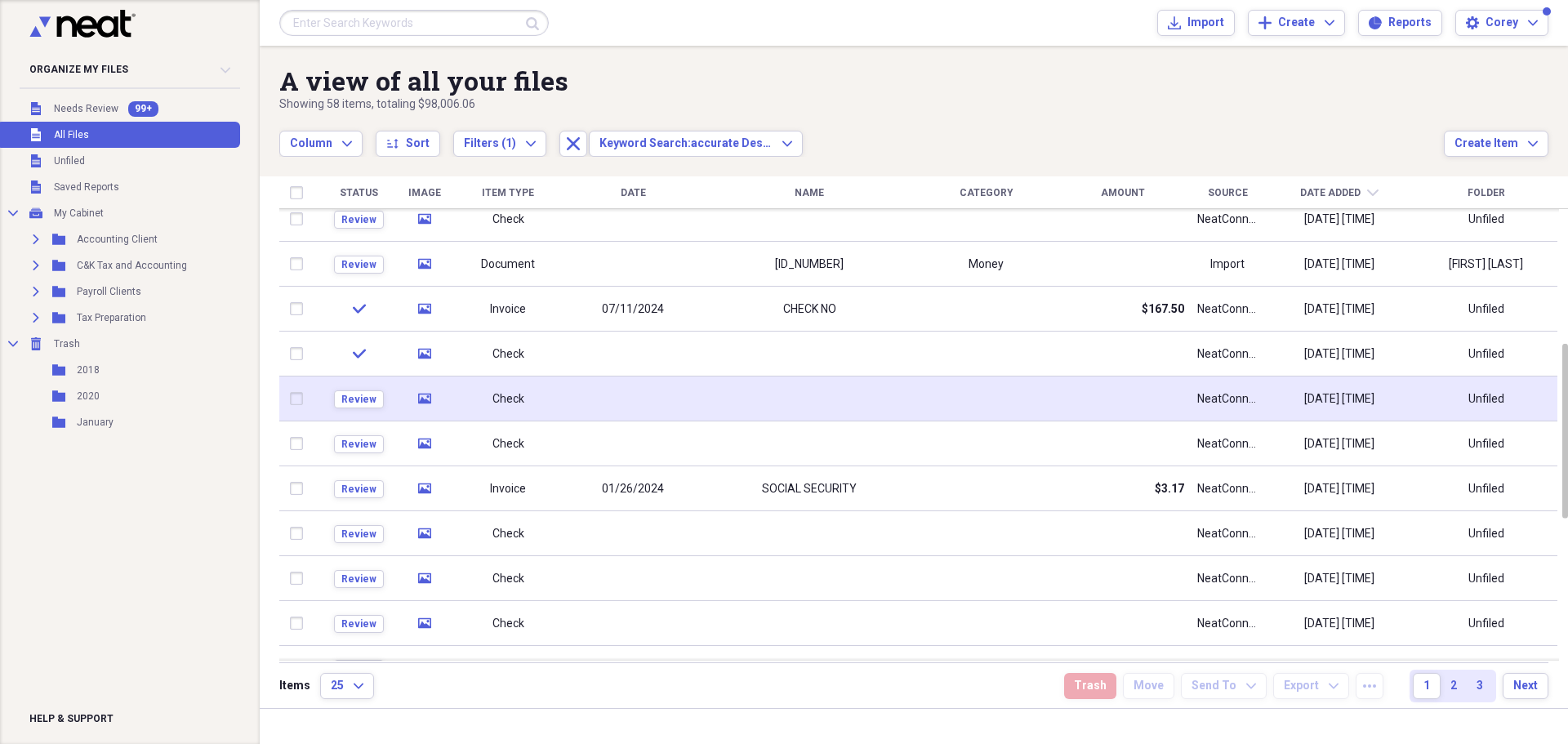 click on "media" 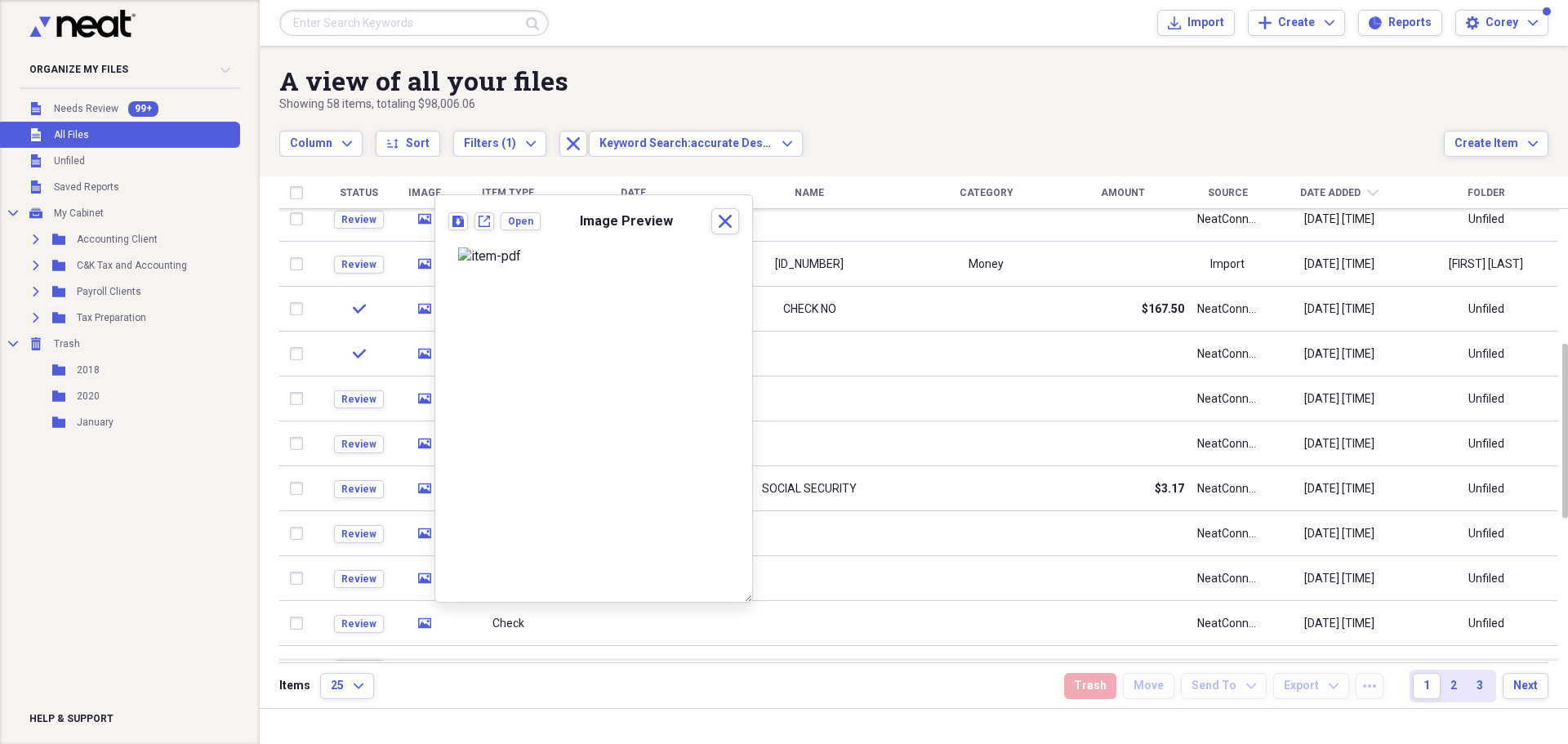 click at bounding box center [594, 256] 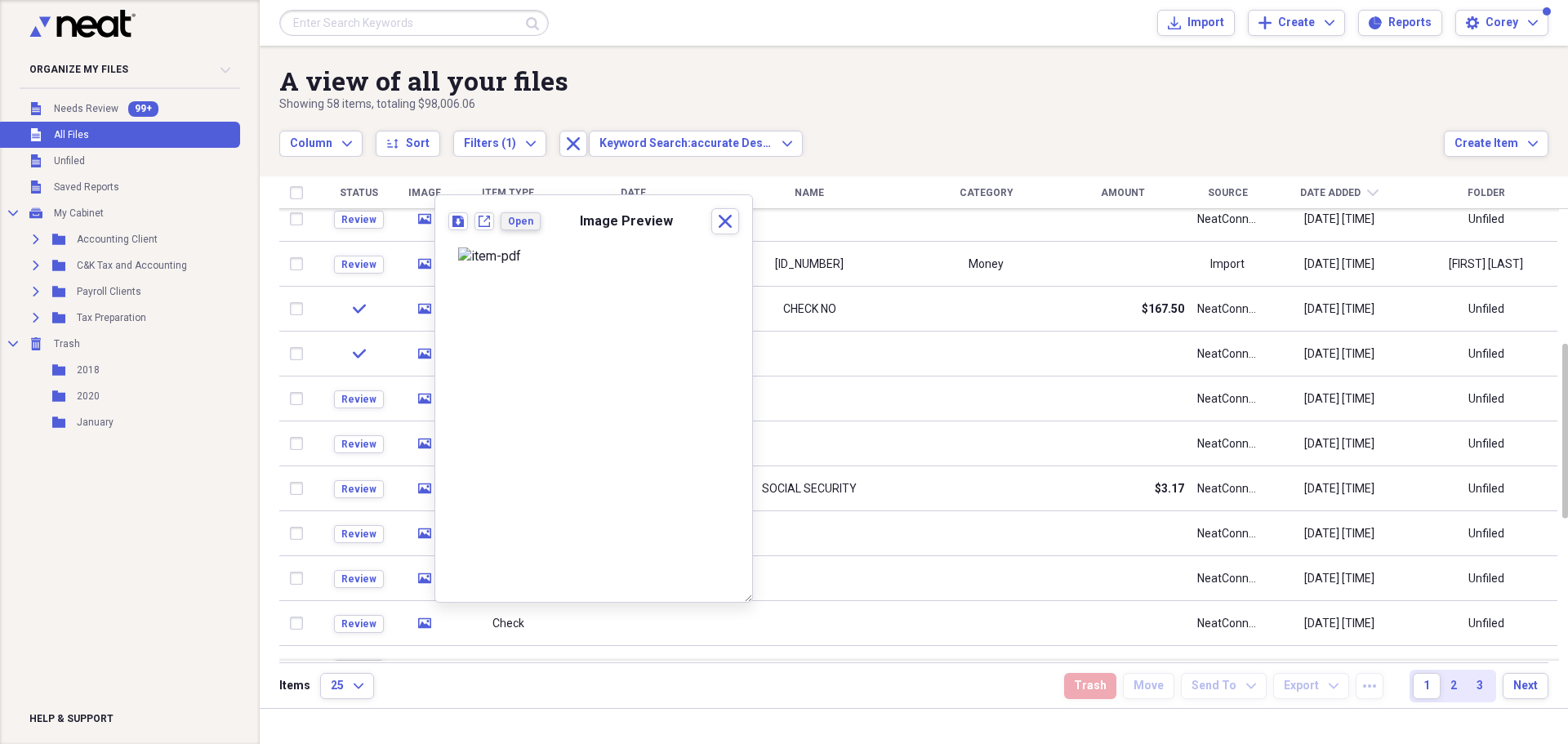 click on "Open" at bounding box center [520, 221] 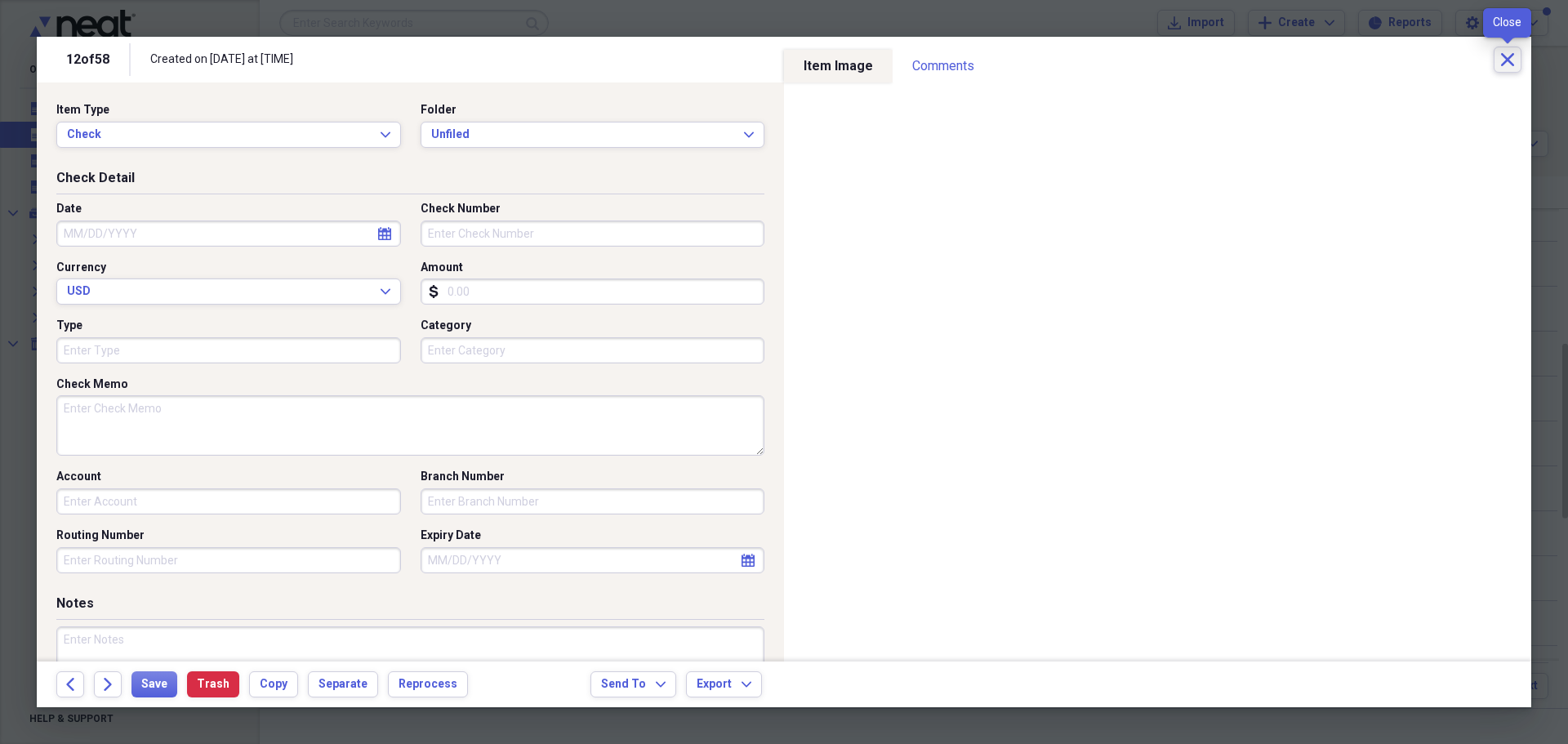 click on "Close" 